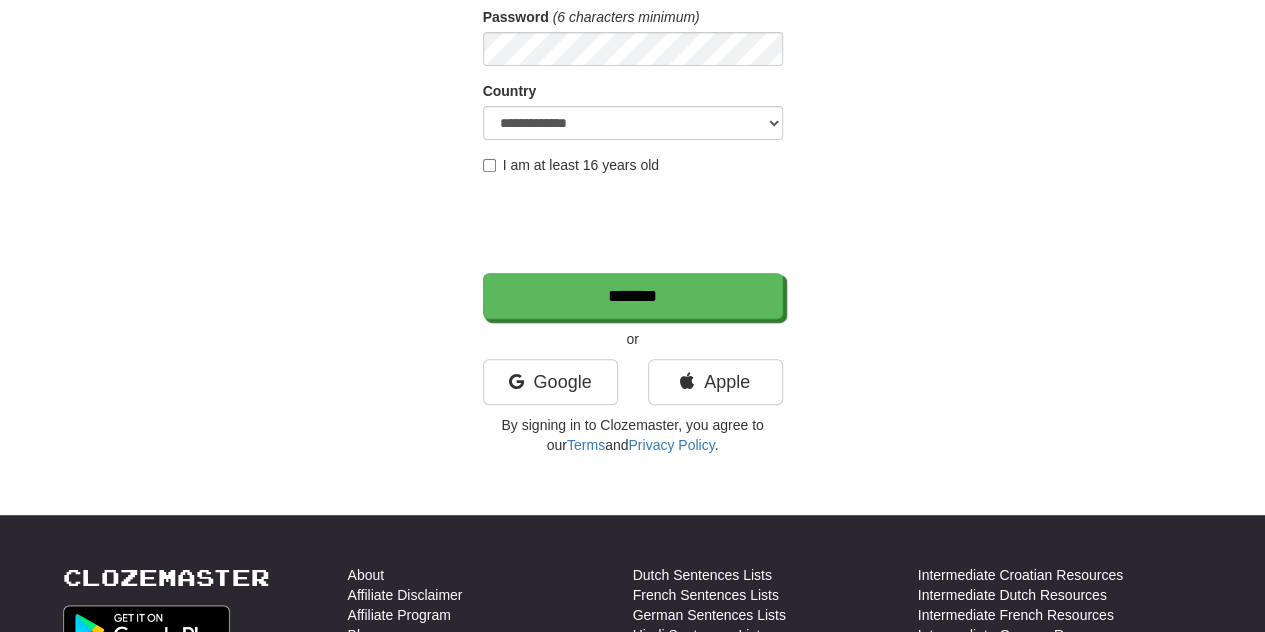 scroll, scrollTop: 304, scrollLeft: 0, axis: vertical 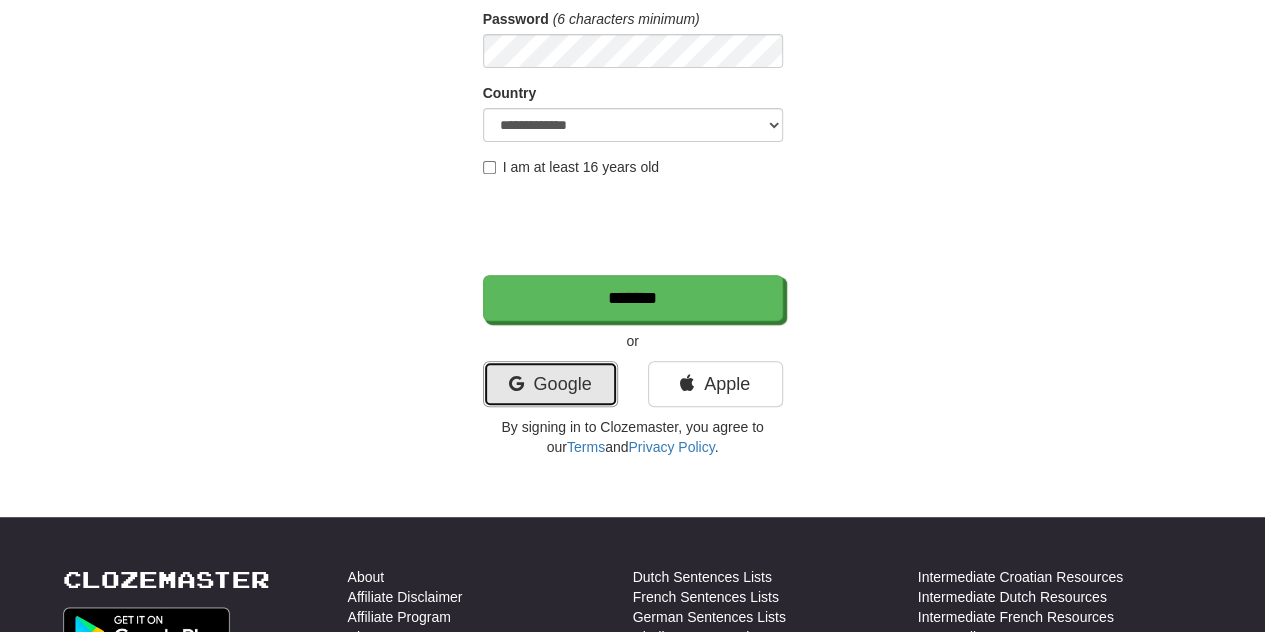 click on "Google" at bounding box center [550, 384] 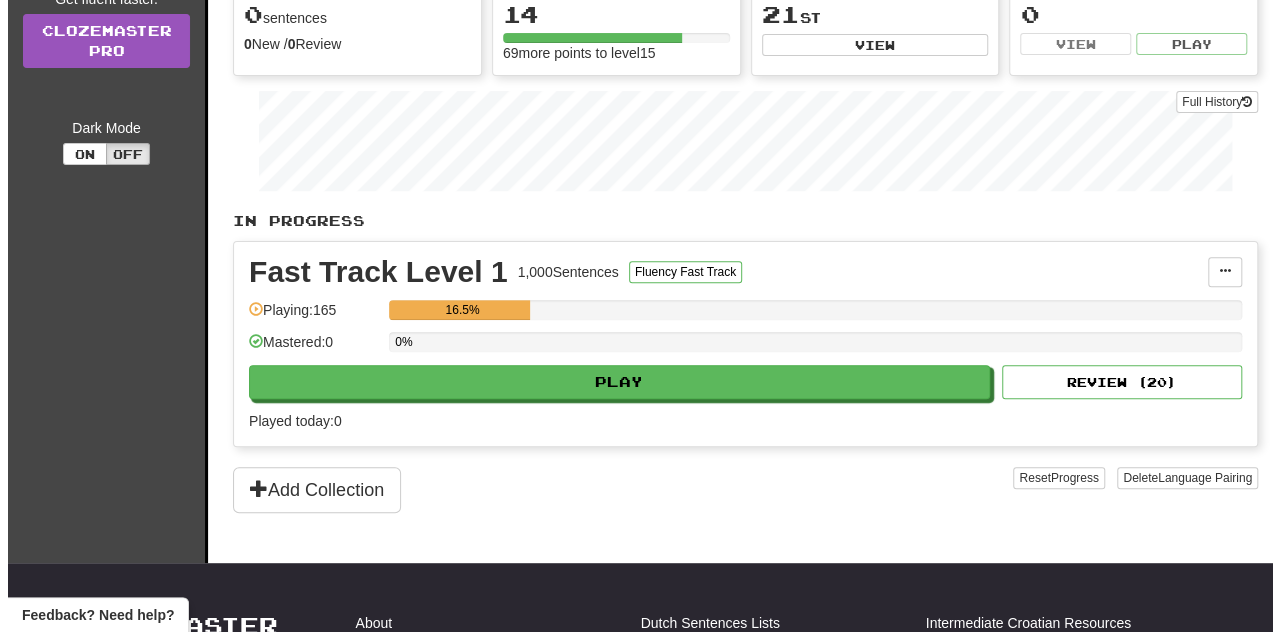 scroll, scrollTop: 221, scrollLeft: 0, axis: vertical 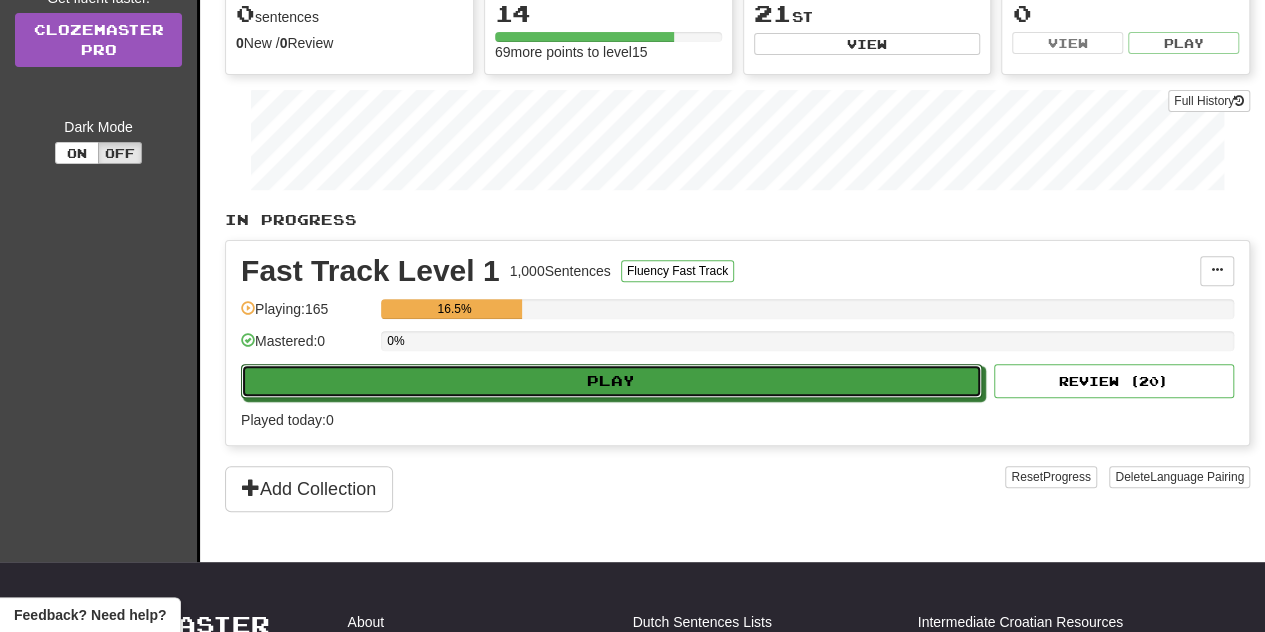 click on "Play" at bounding box center (611, 381) 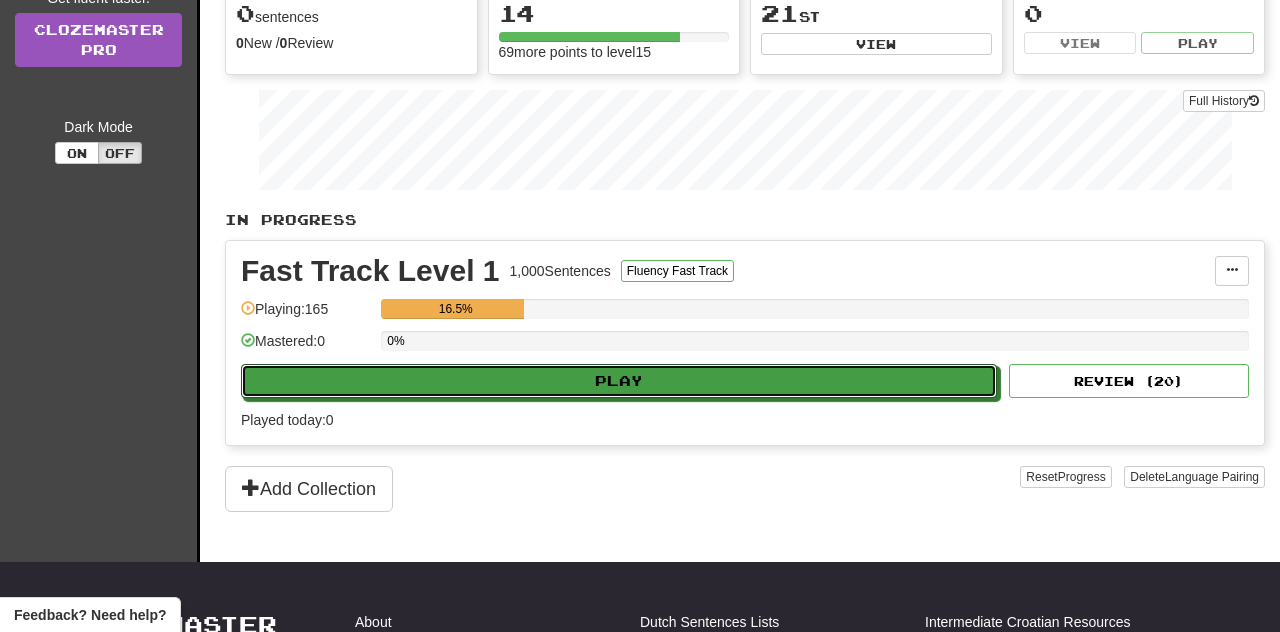 select on "**" 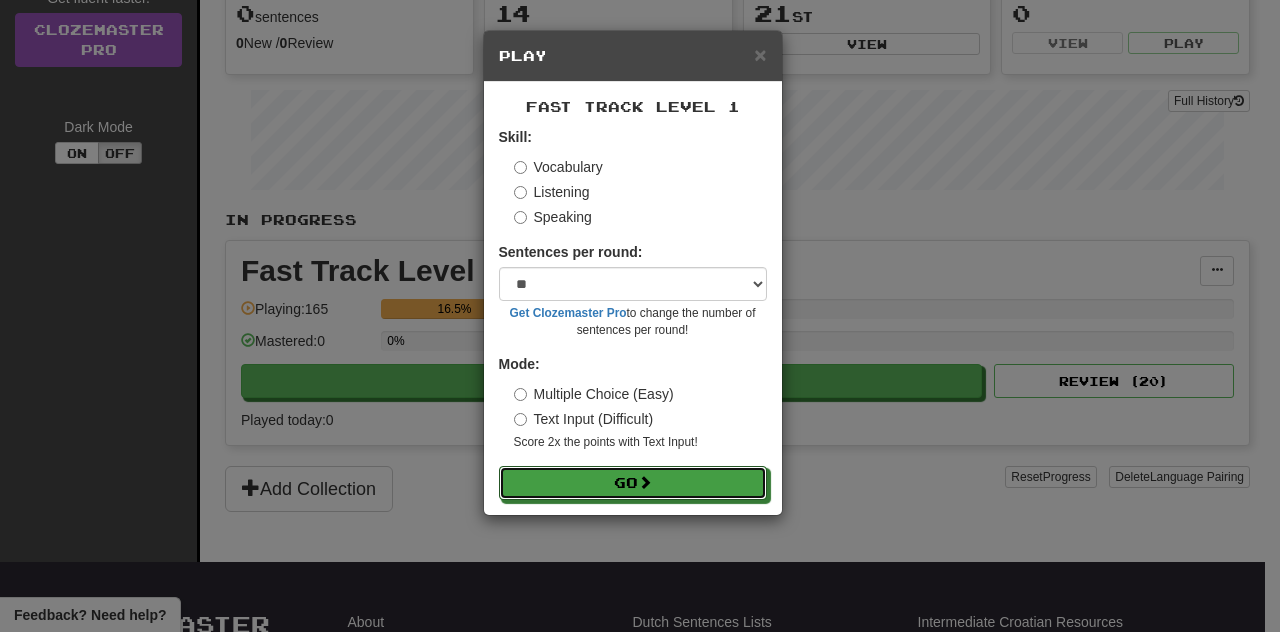 click on "Go" at bounding box center [633, 483] 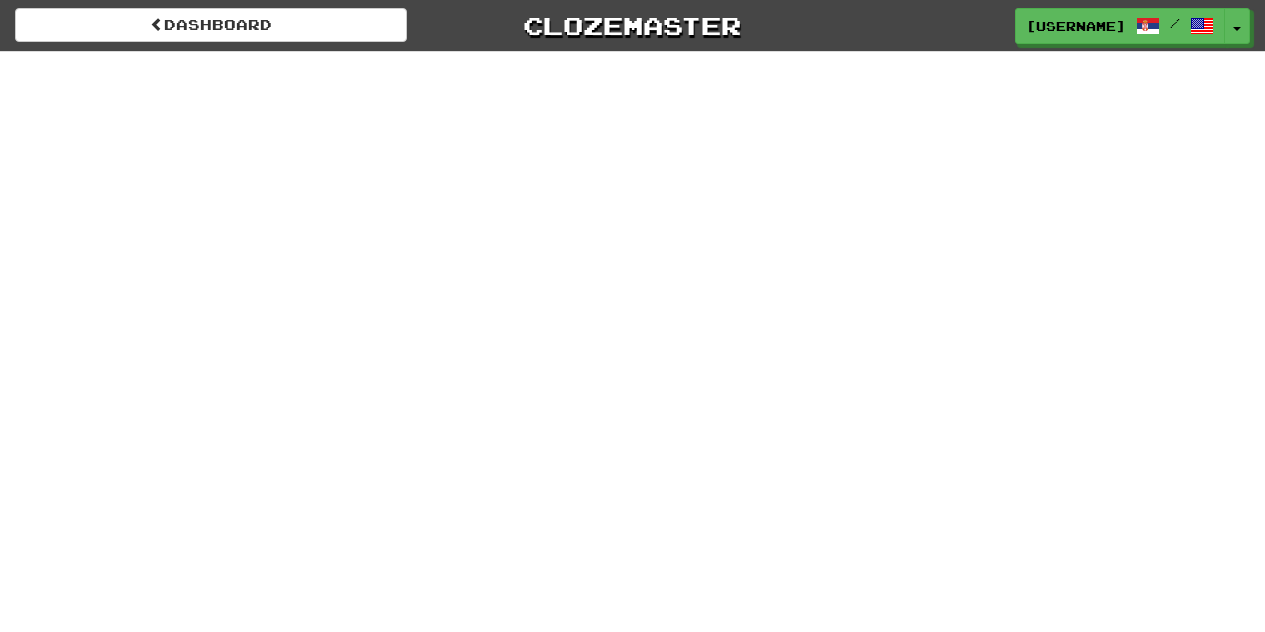 scroll, scrollTop: 0, scrollLeft: 0, axis: both 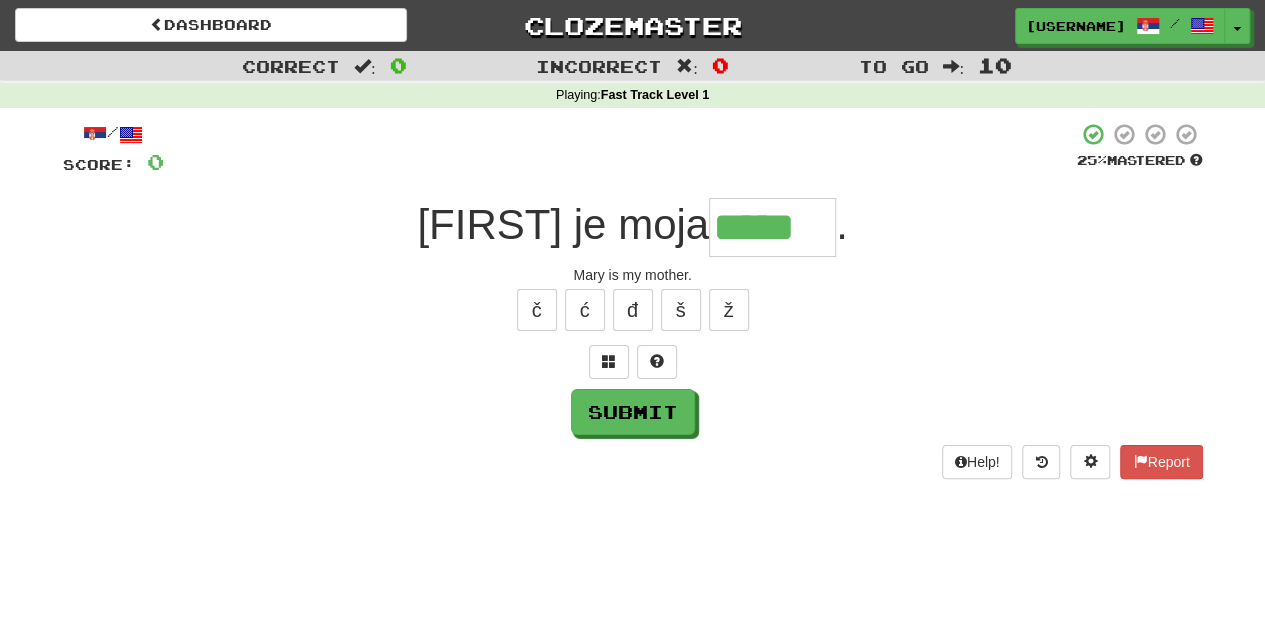 type on "****" 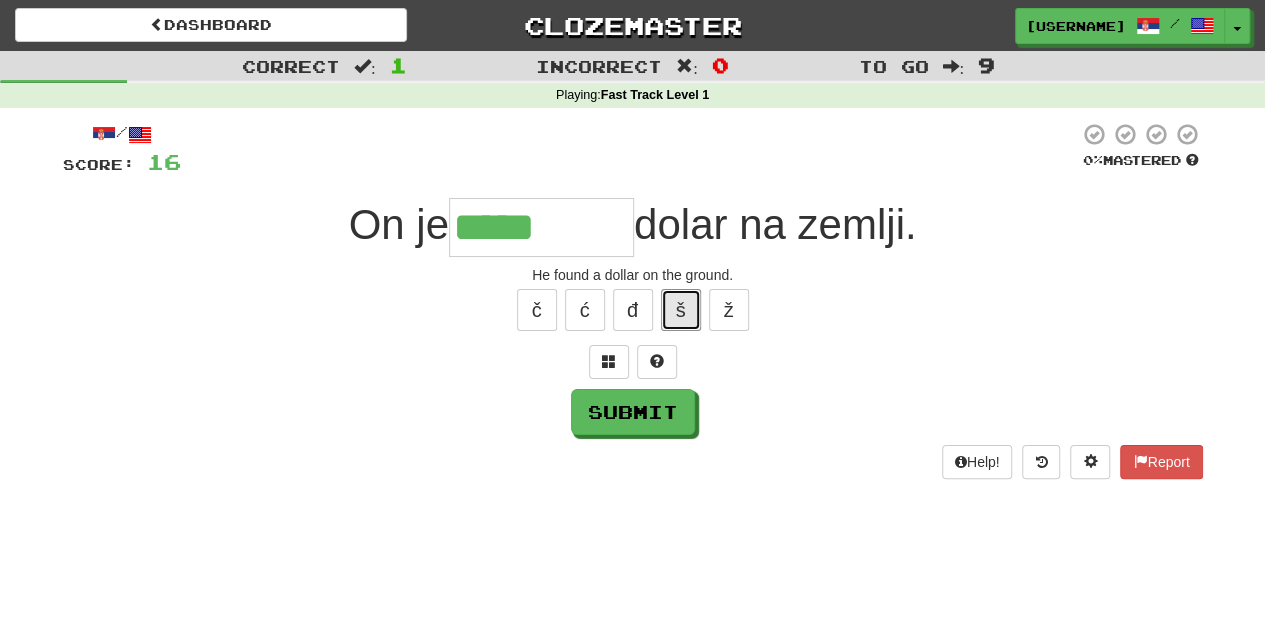 click on "š" at bounding box center [681, 310] 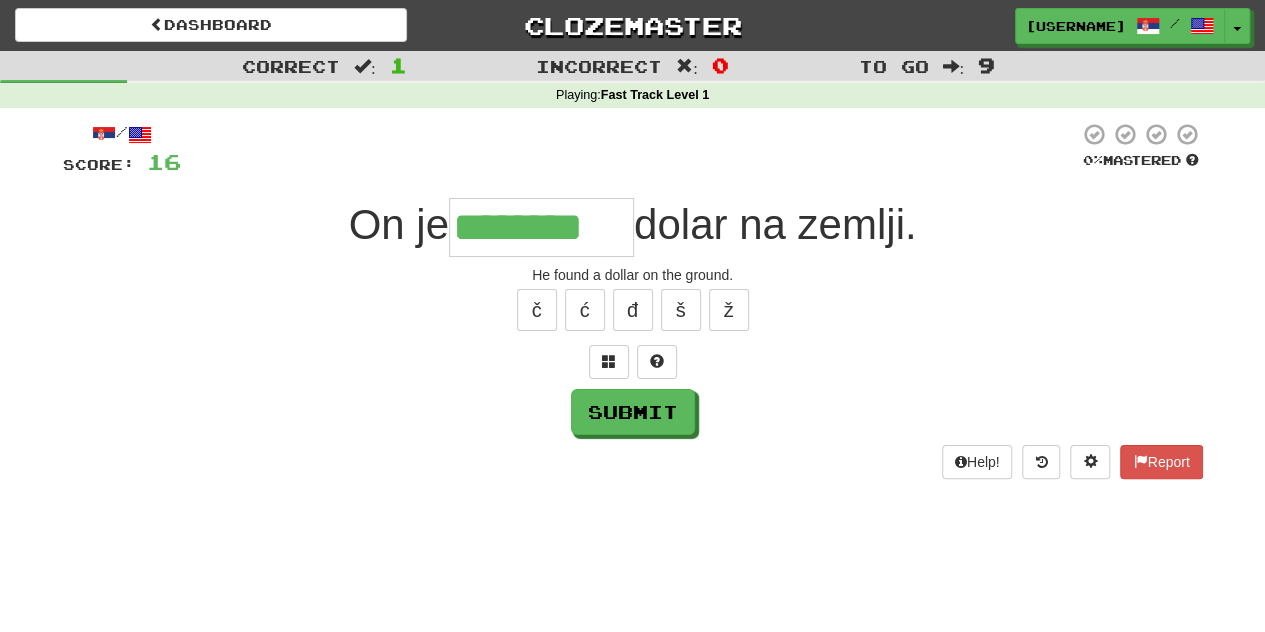 type on "********" 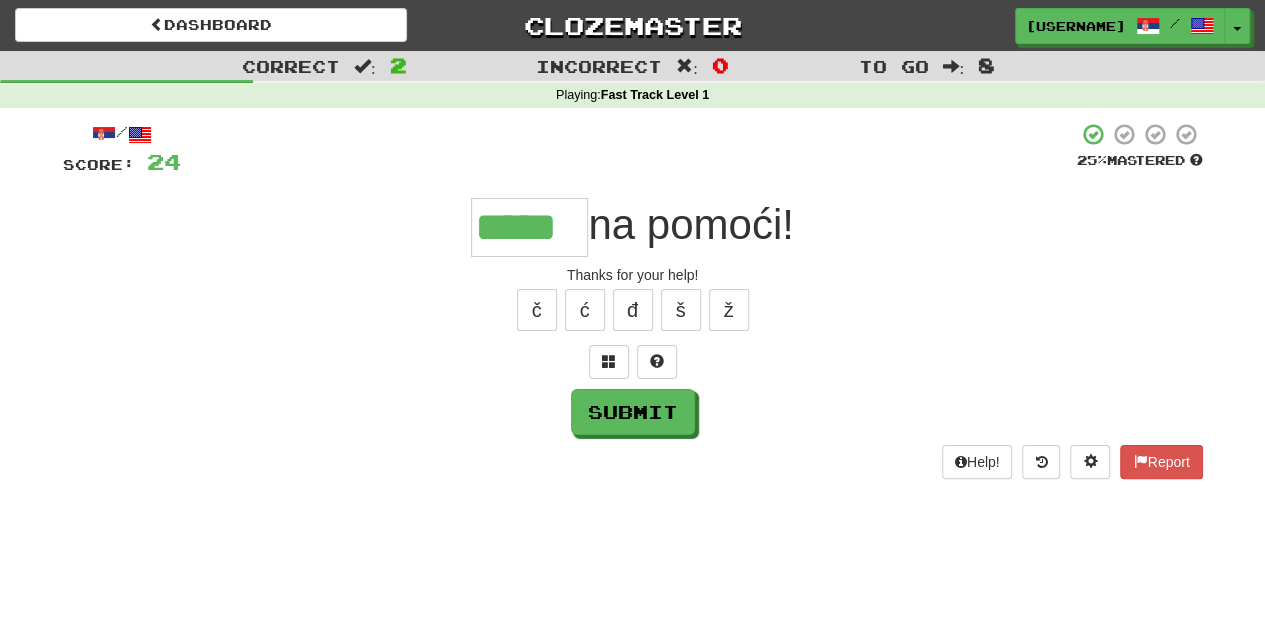 type on "*****" 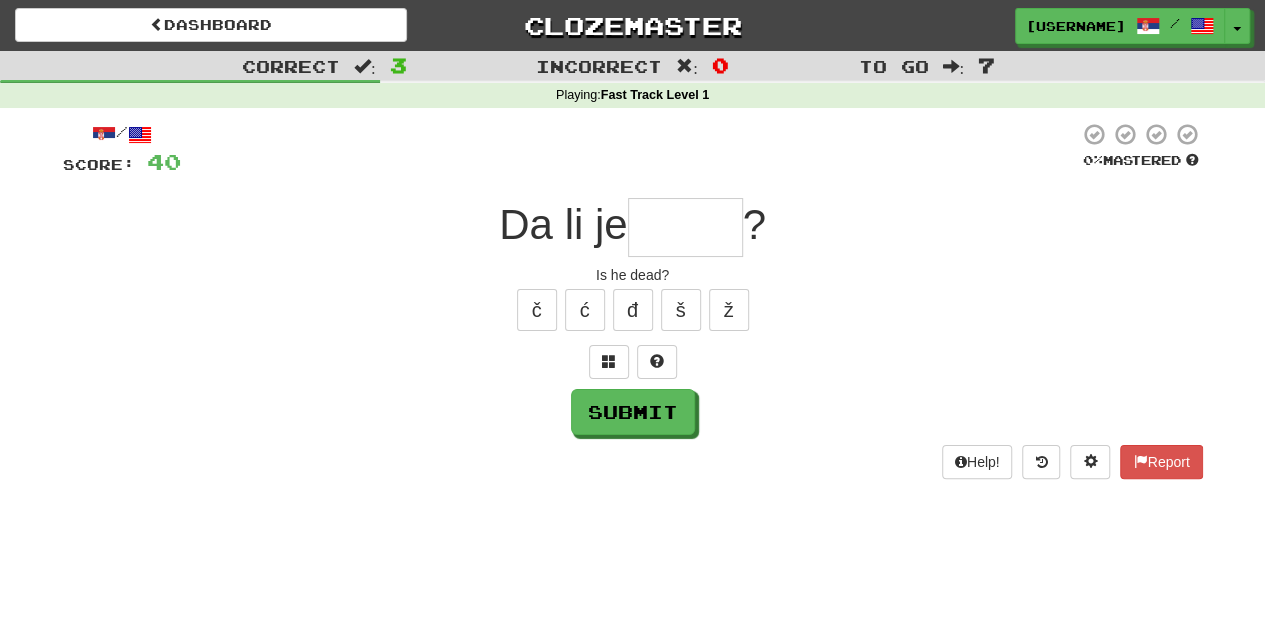 type on "*" 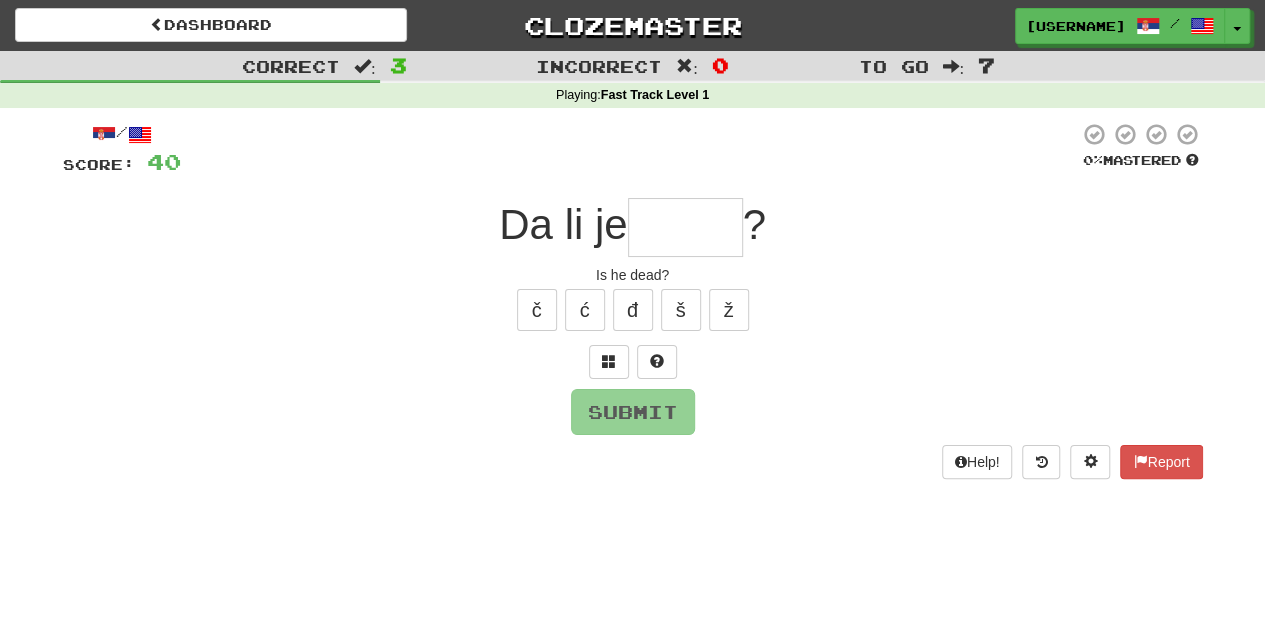 type on "*" 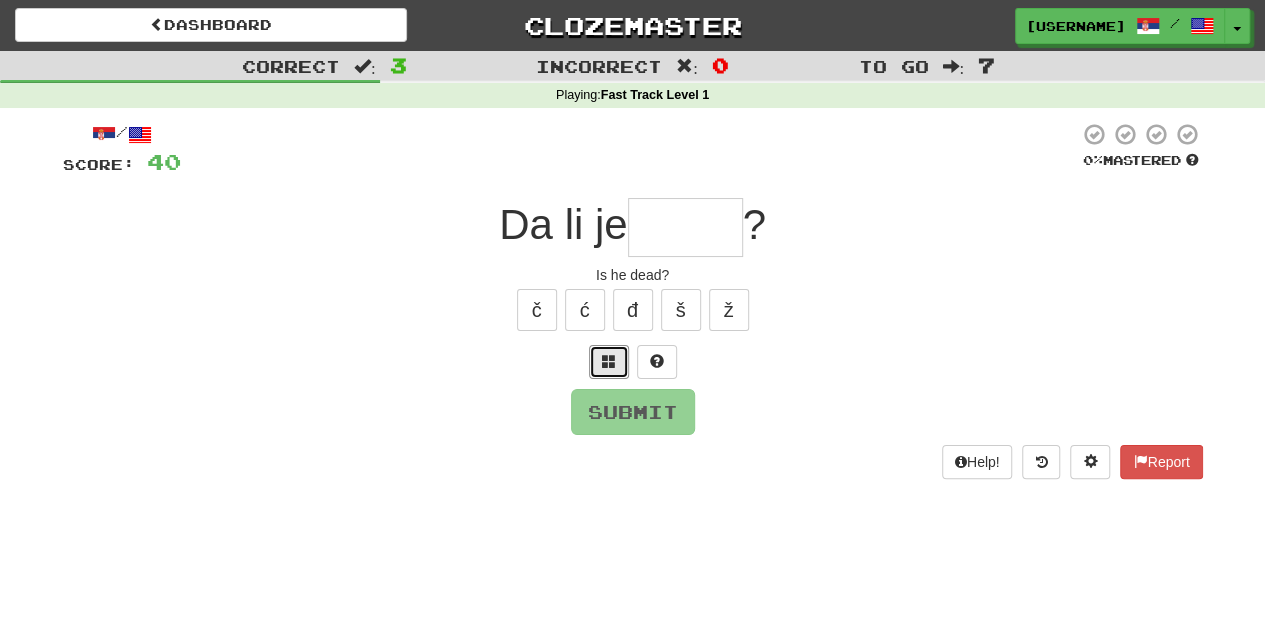 click at bounding box center (609, 361) 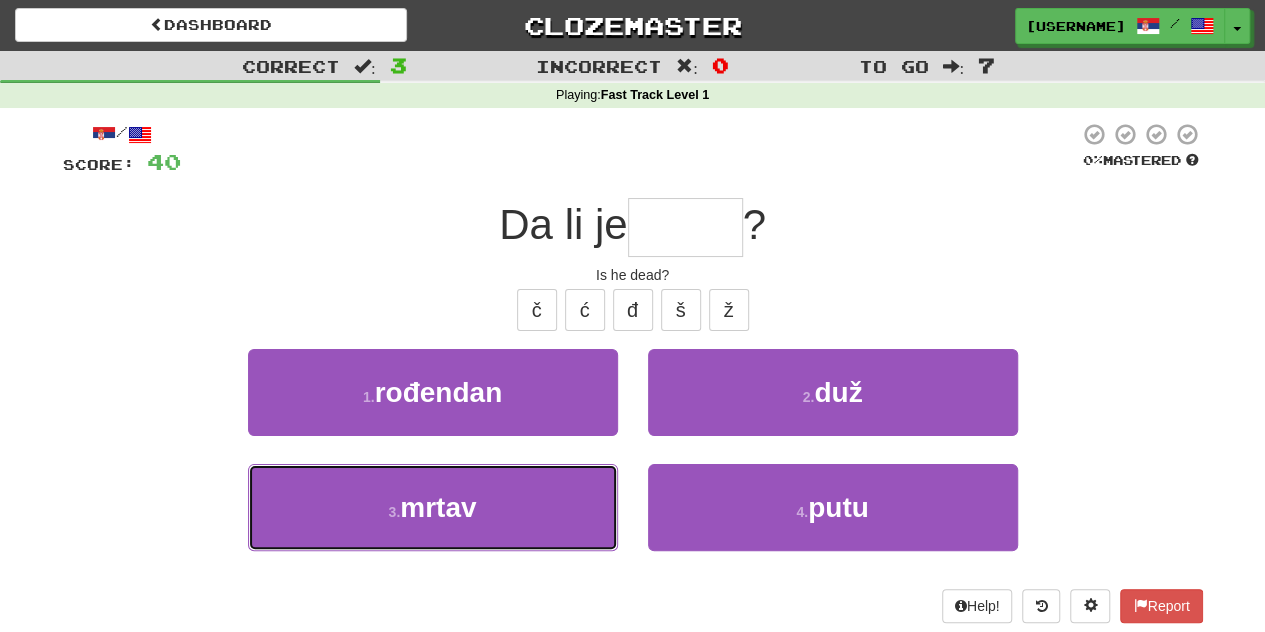 click on "3 .  mrtav" at bounding box center [433, 507] 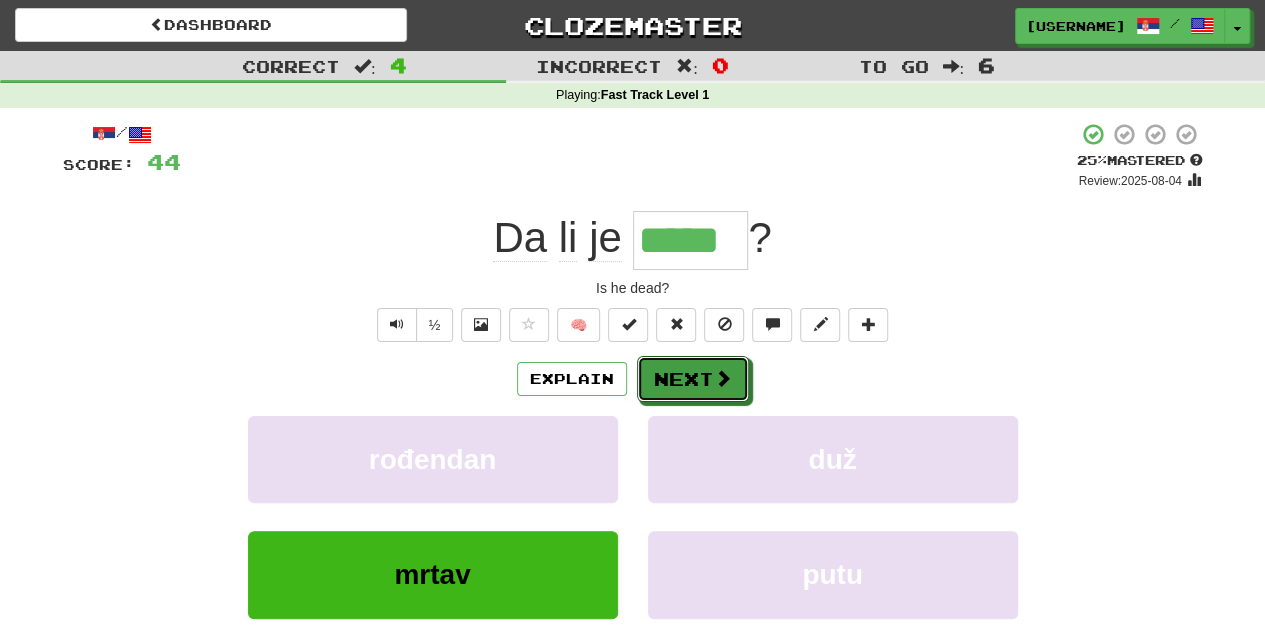 click on "Next" at bounding box center (693, 379) 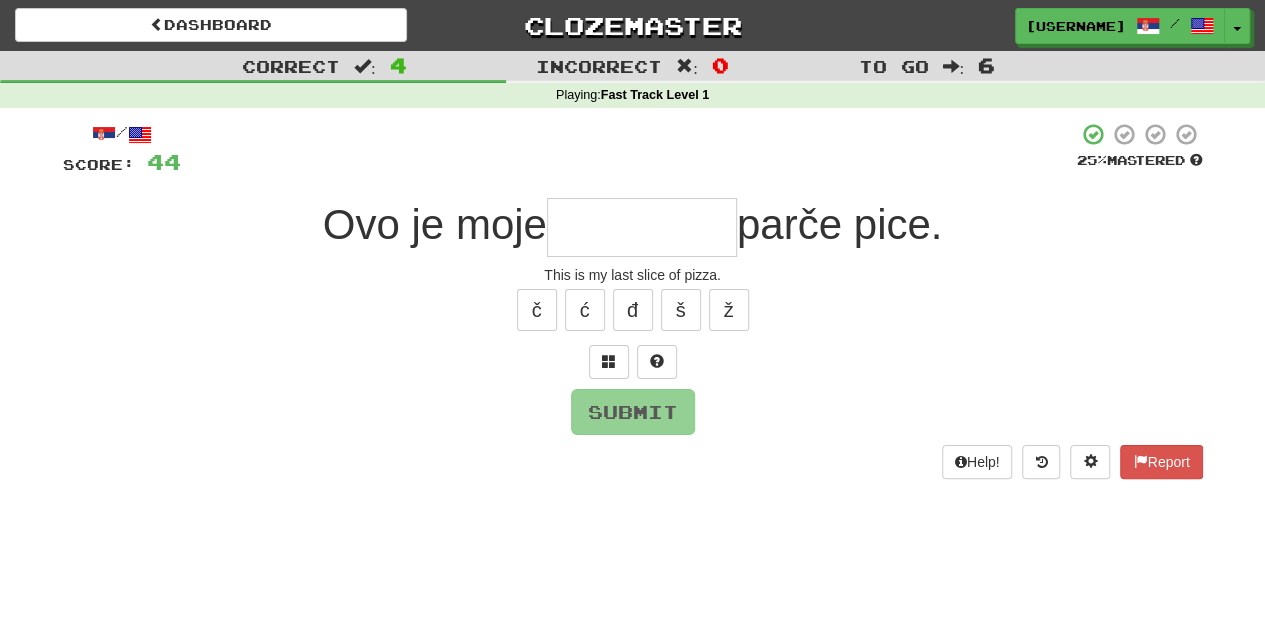 type on "*" 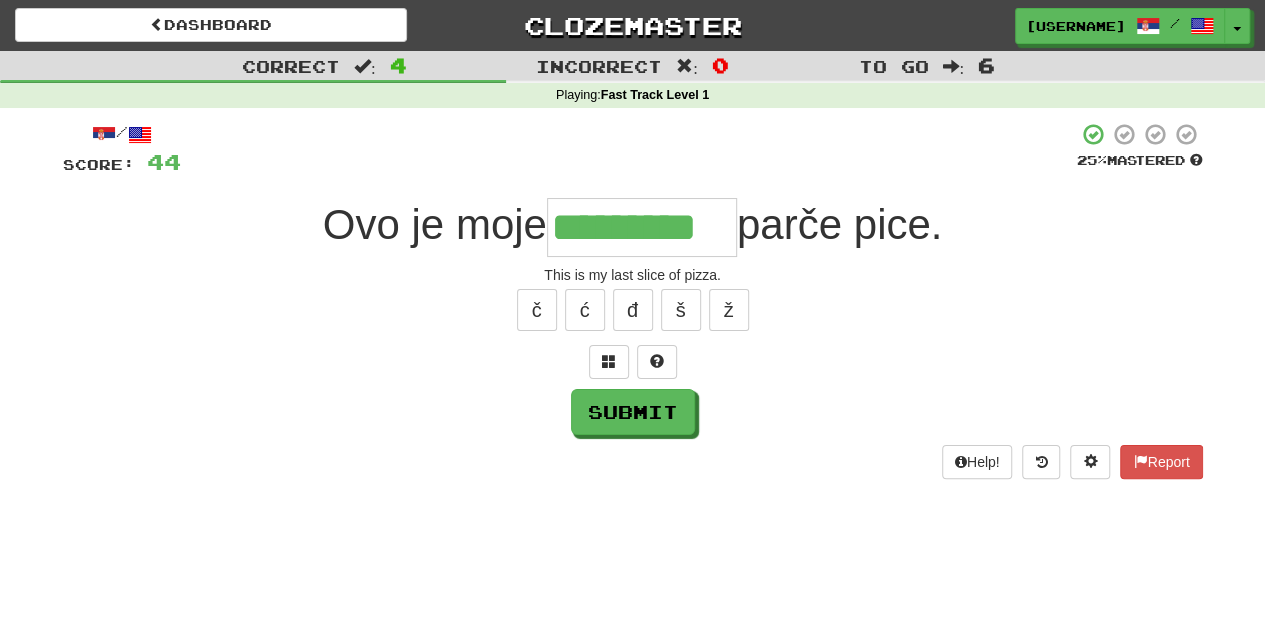 type on "*********" 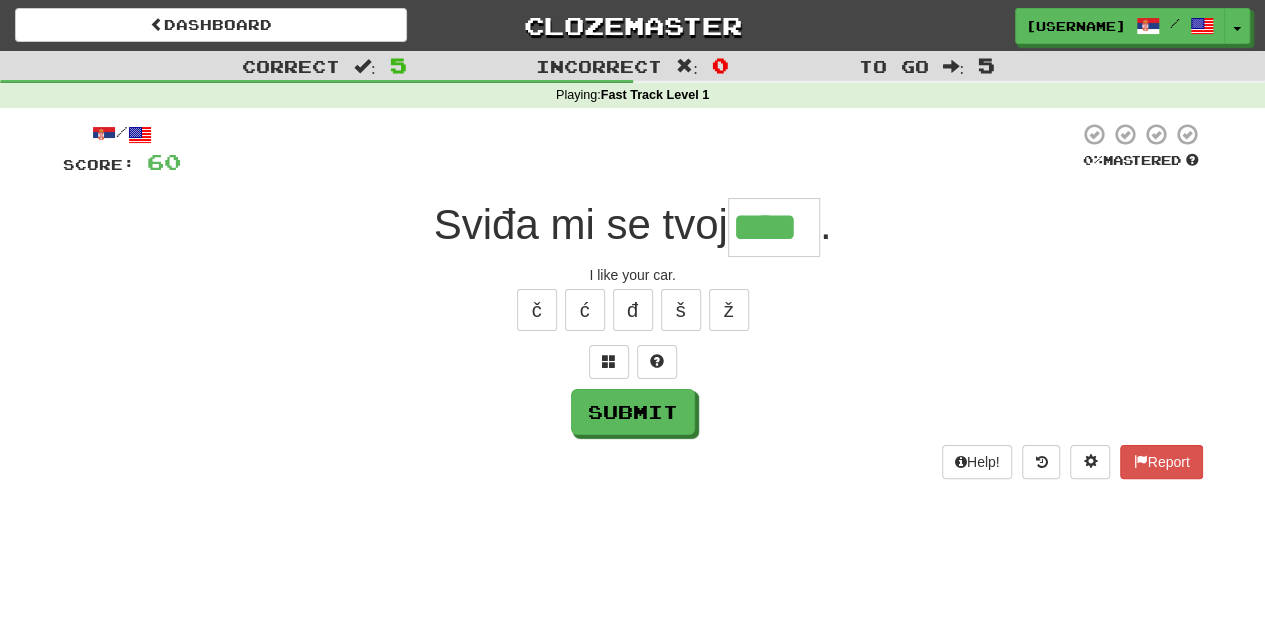 type on "****" 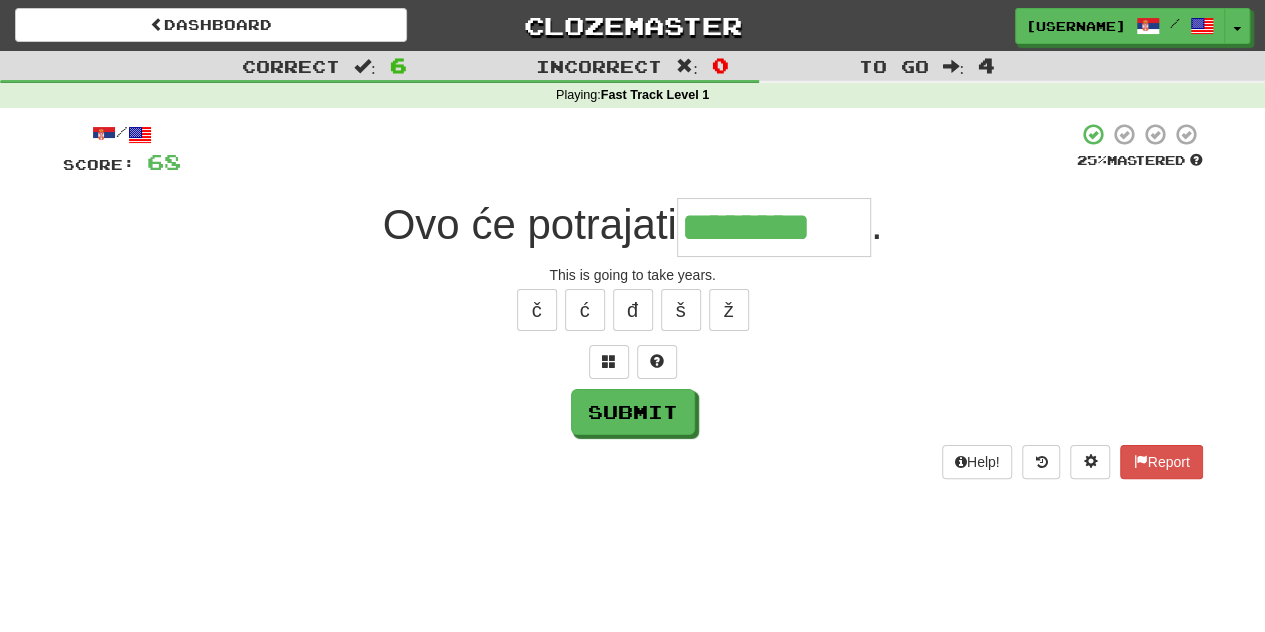 type on "********" 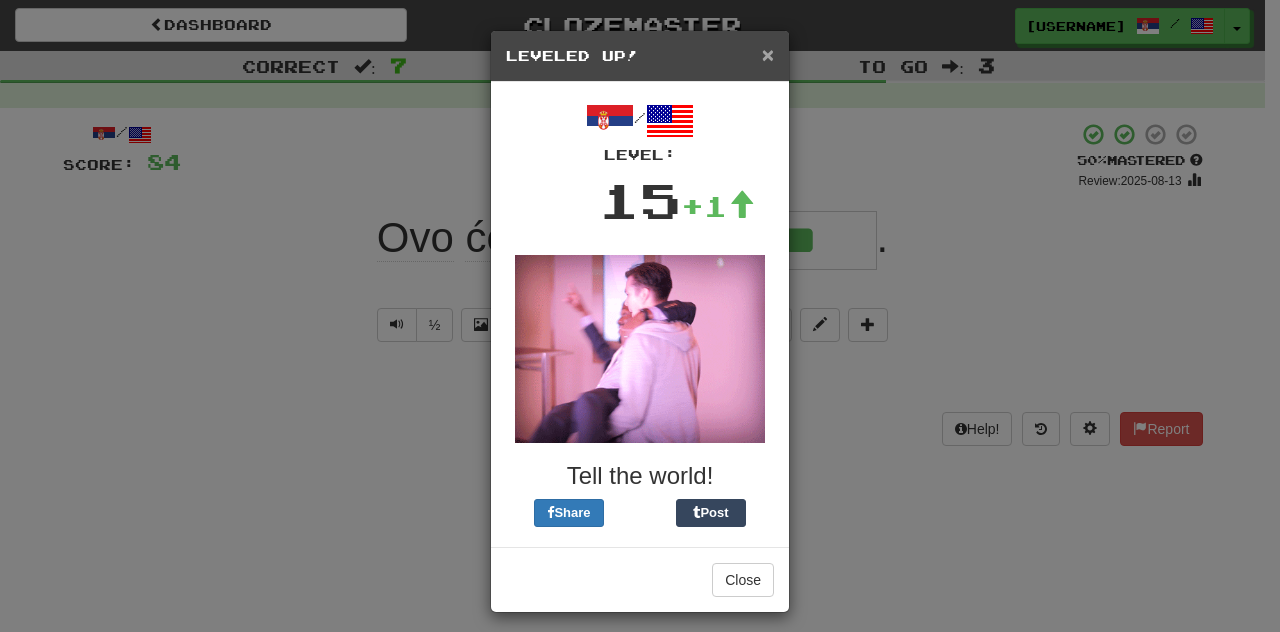 click on "×" at bounding box center [768, 54] 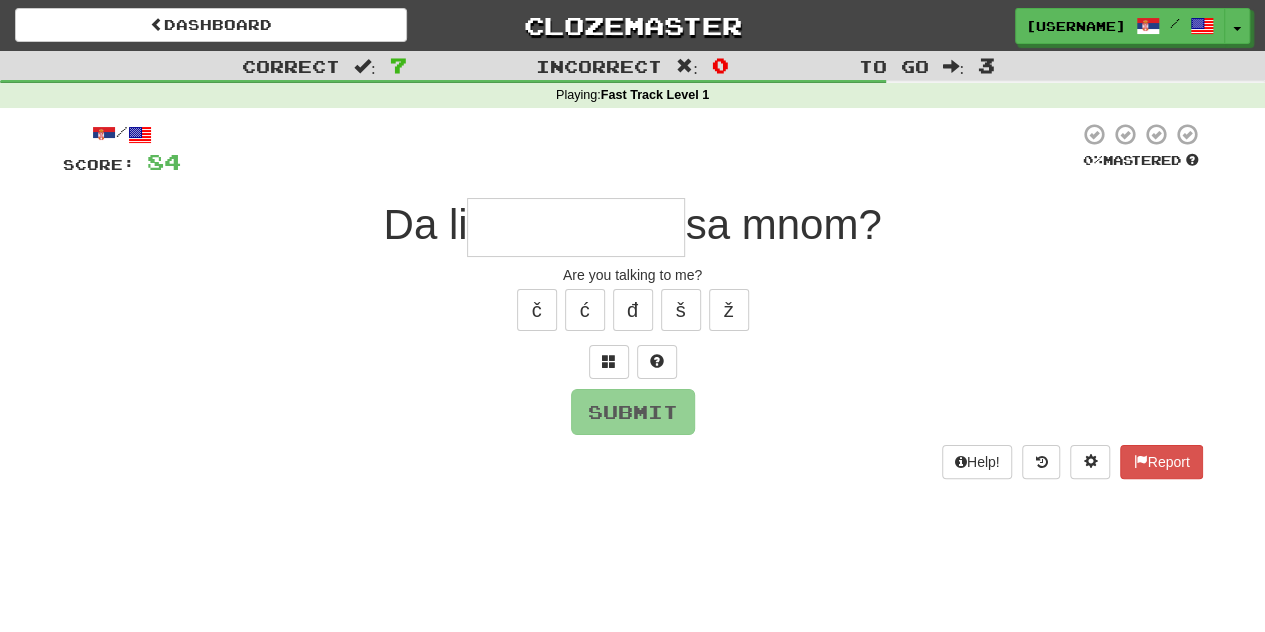 type on "*" 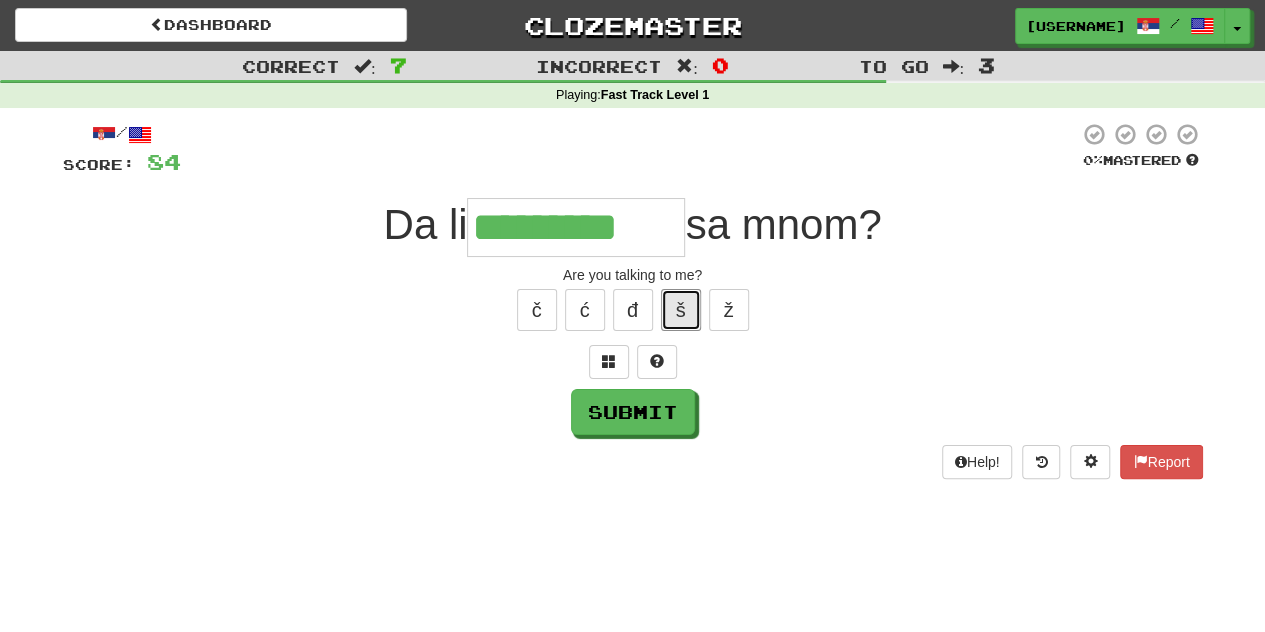click on "š" at bounding box center [681, 310] 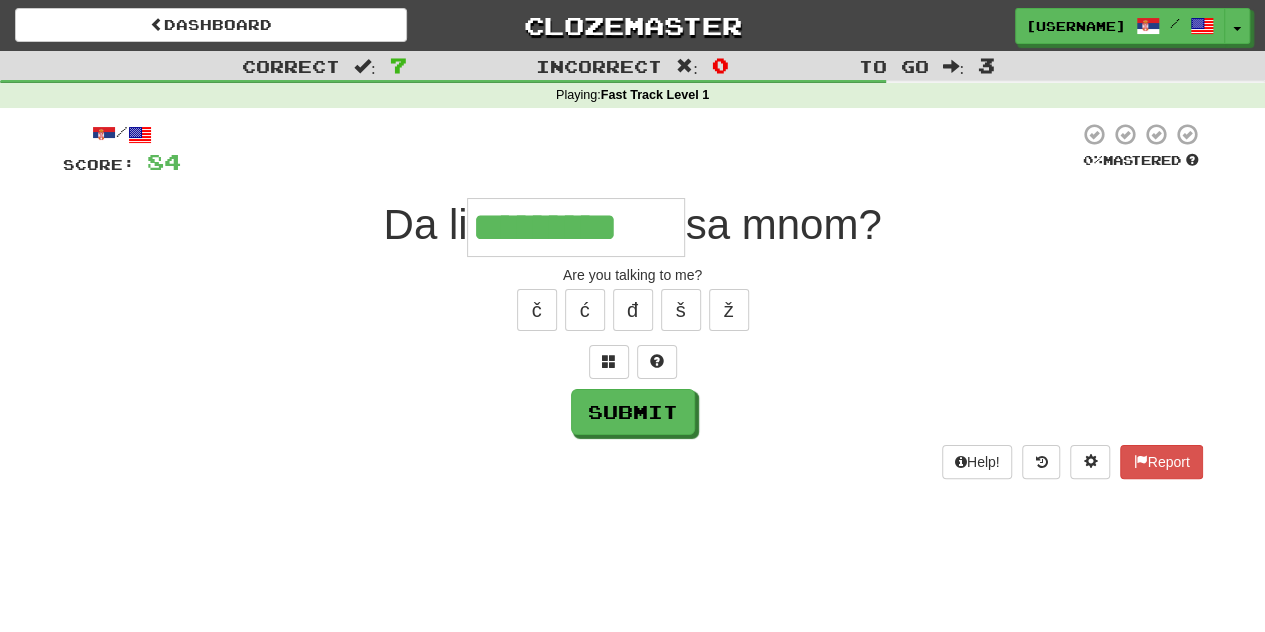 type on "**********" 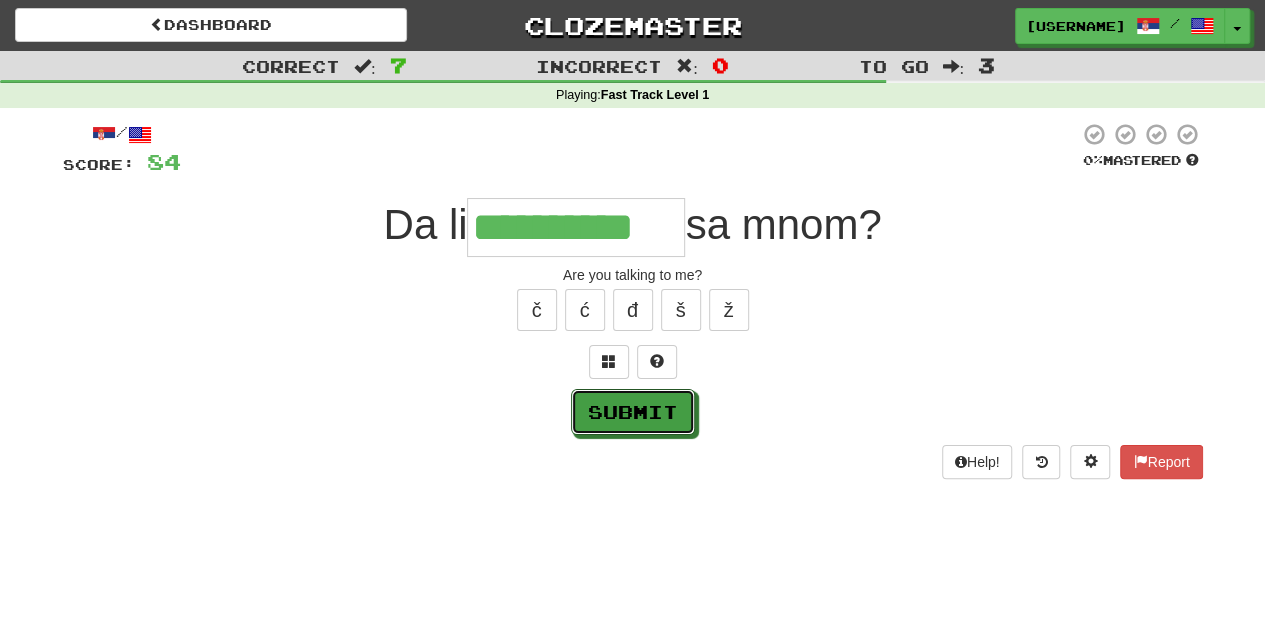 click on "Submit" at bounding box center [633, 412] 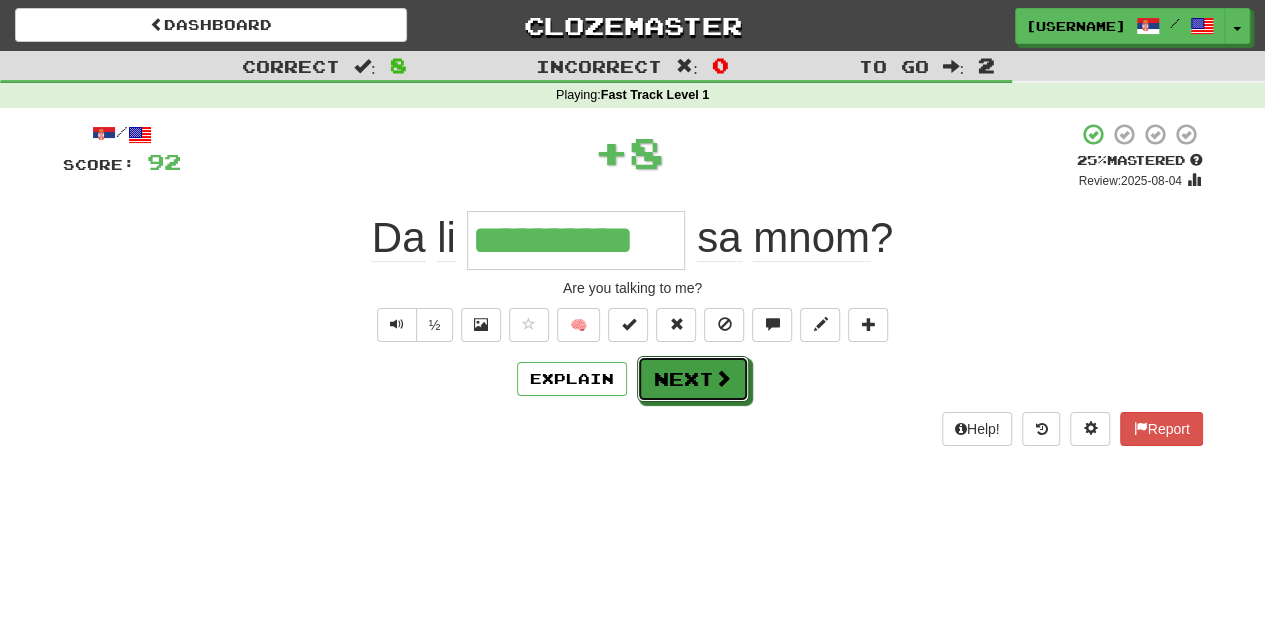 click on "Next" at bounding box center (693, 379) 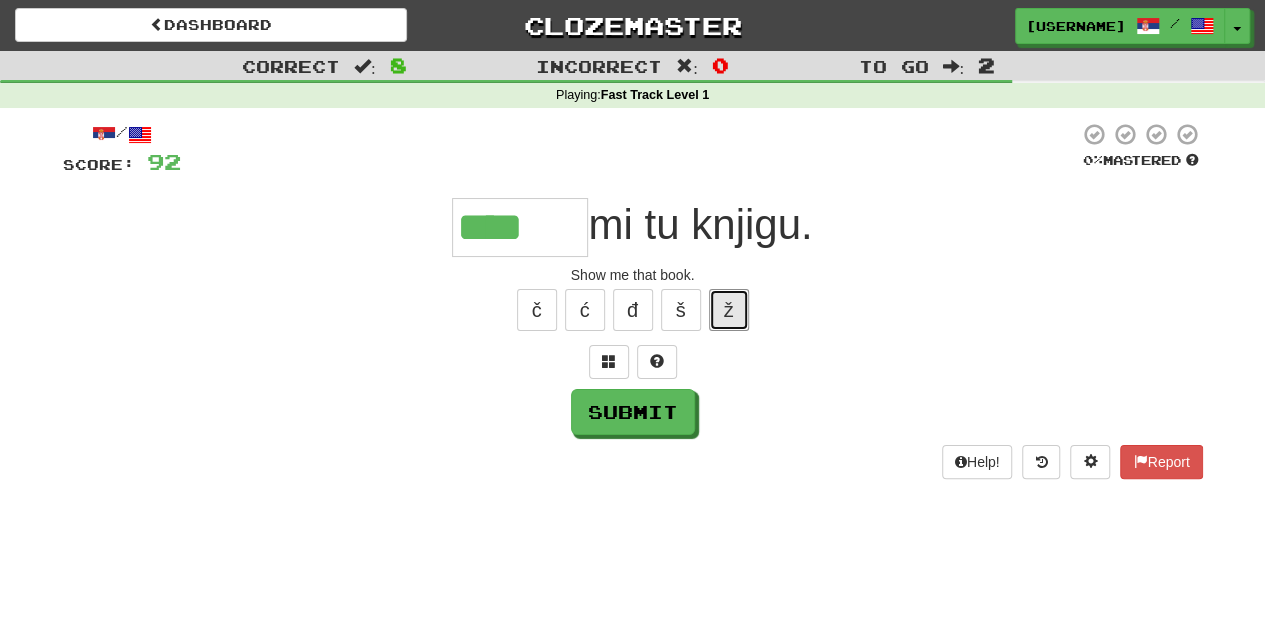 click on "ž" at bounding box center [729, 310] 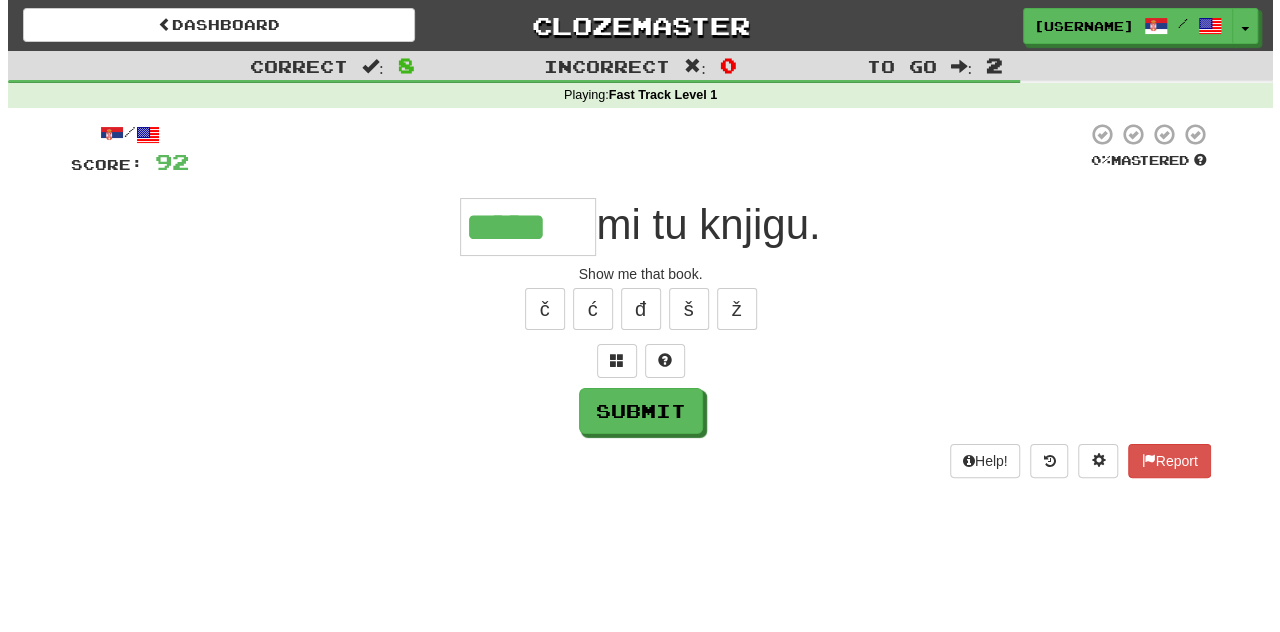 scroll, scrollTop: 0, scrollLeft: 0, axis: both 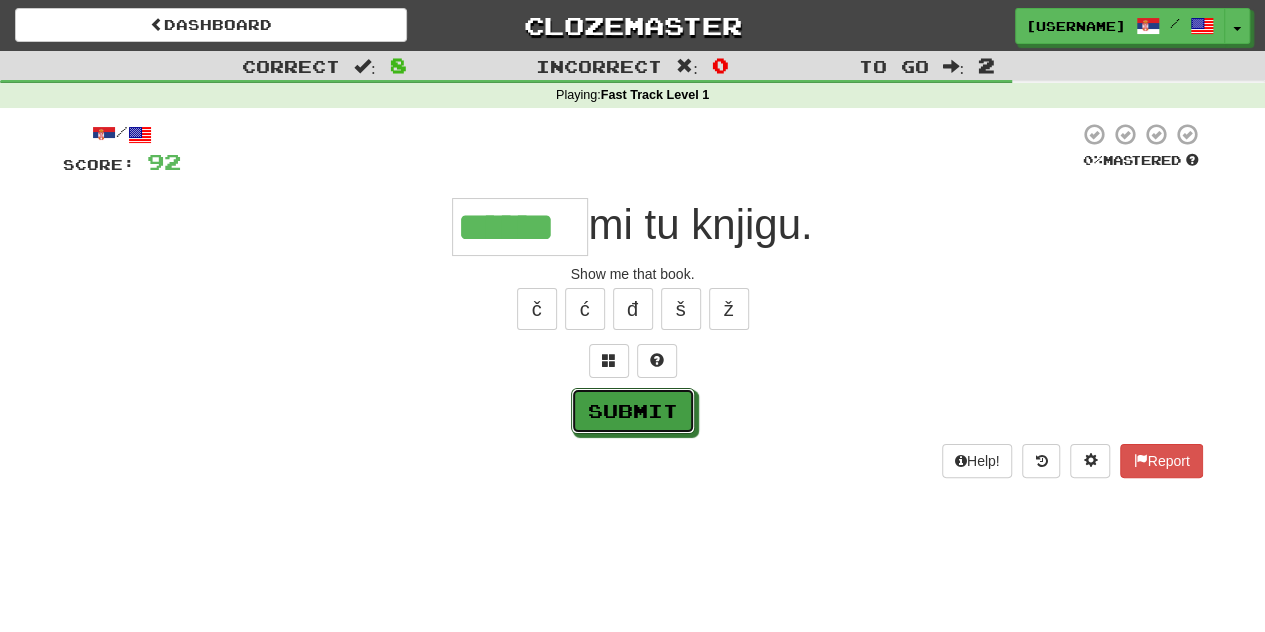 click on "Submit" at bounding box center [633, 411] 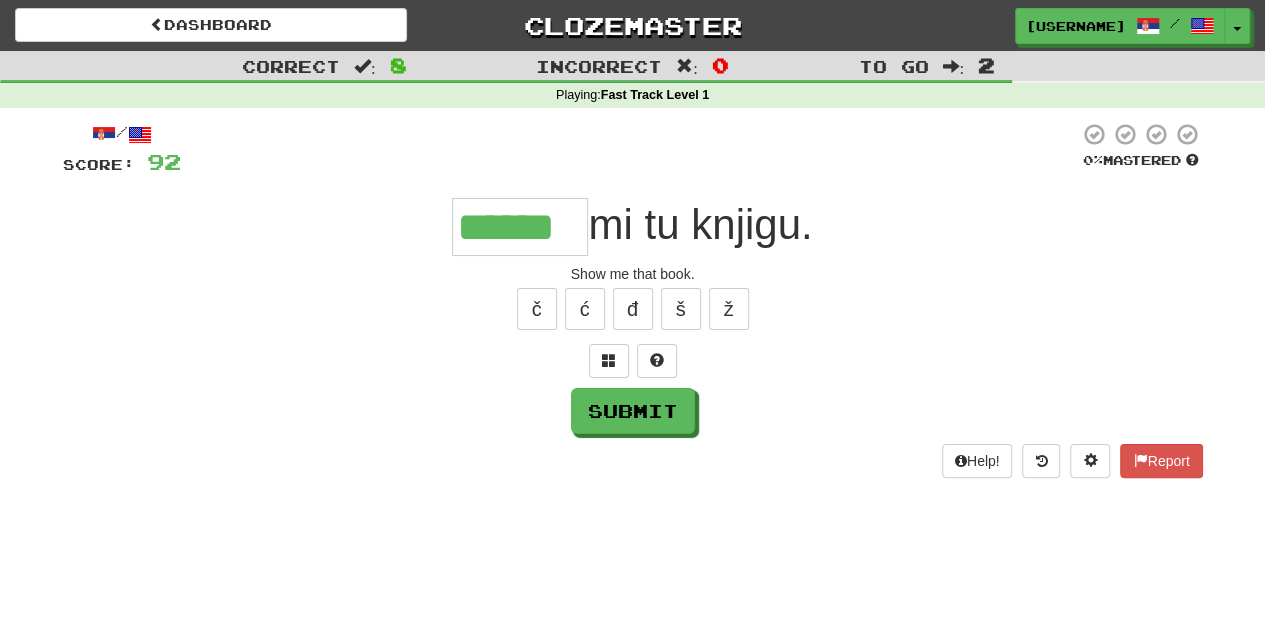 type on "******" 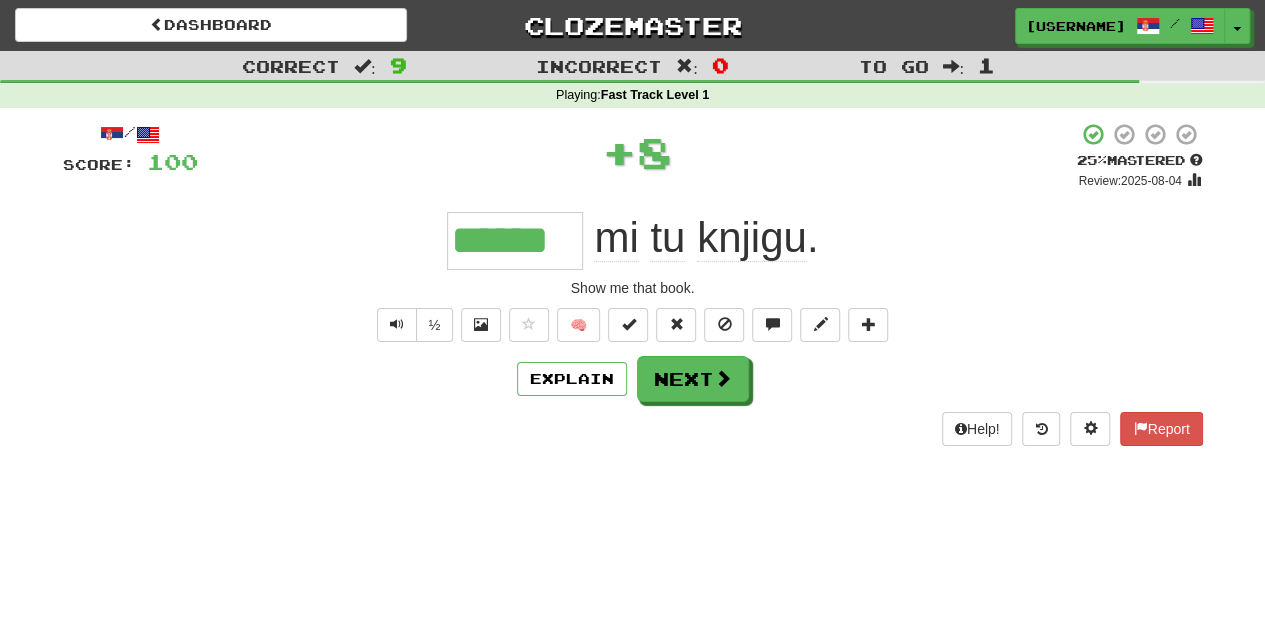 drag, startPoint x: 456, startPoint y: 231, endPoint x: 586, endPoint y: 247, distance: 130.98091 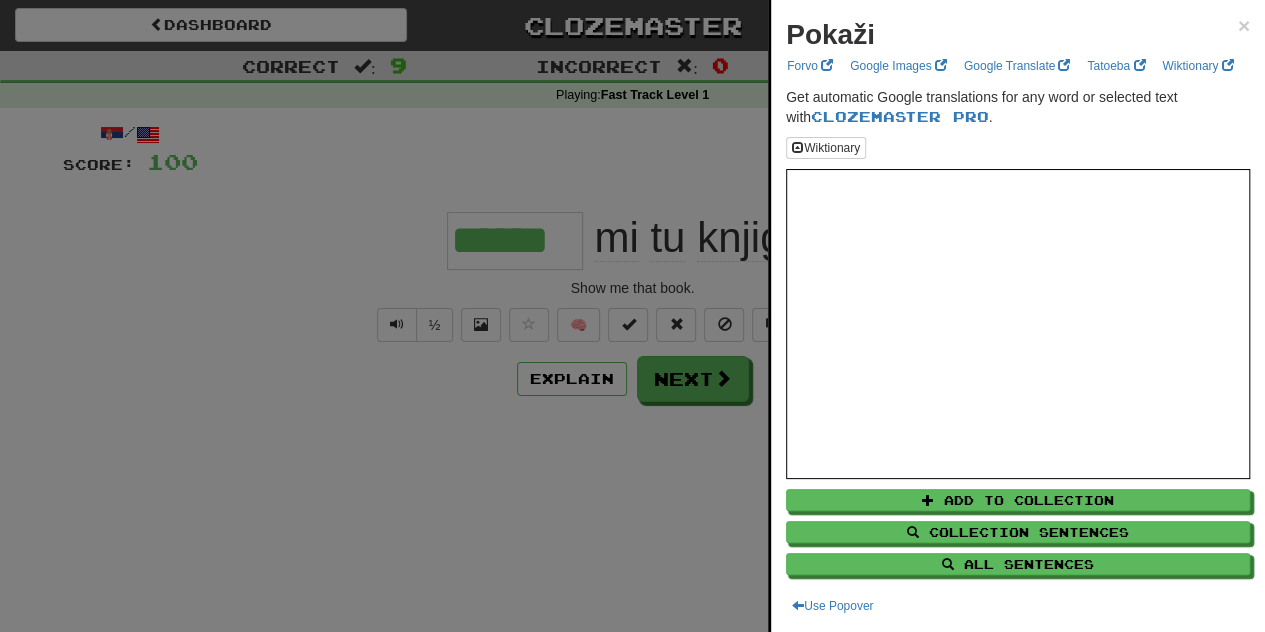 click at bounding box center (632, 316) 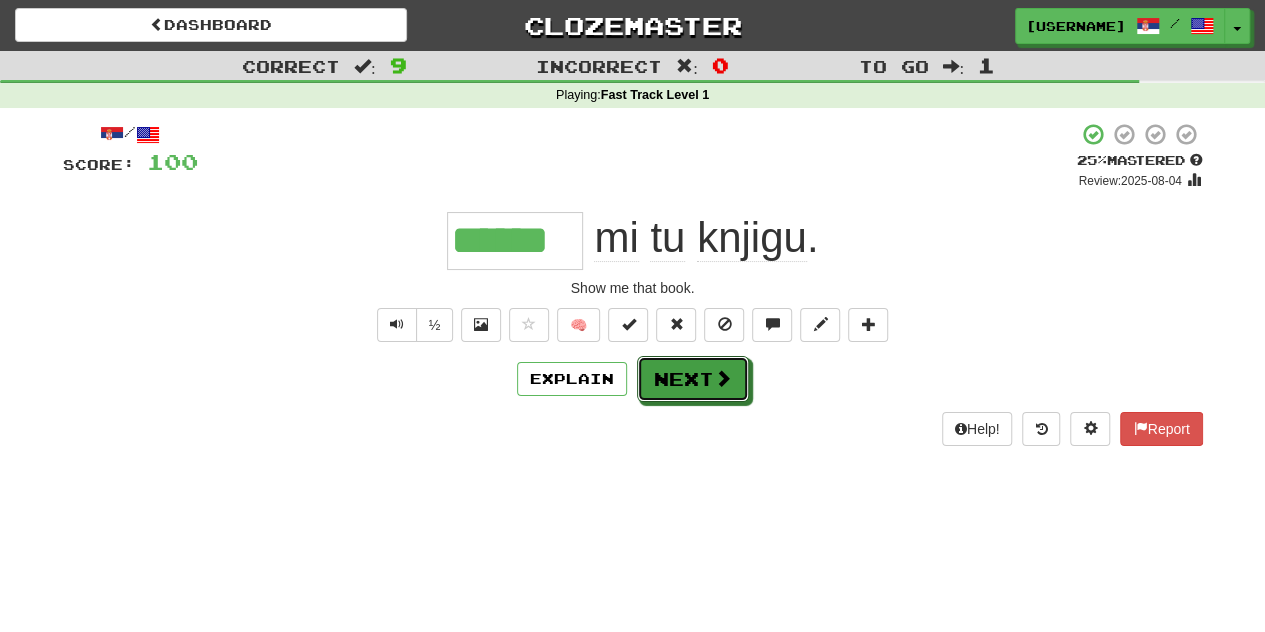 click on "Next" at bounding box center (693, 379) 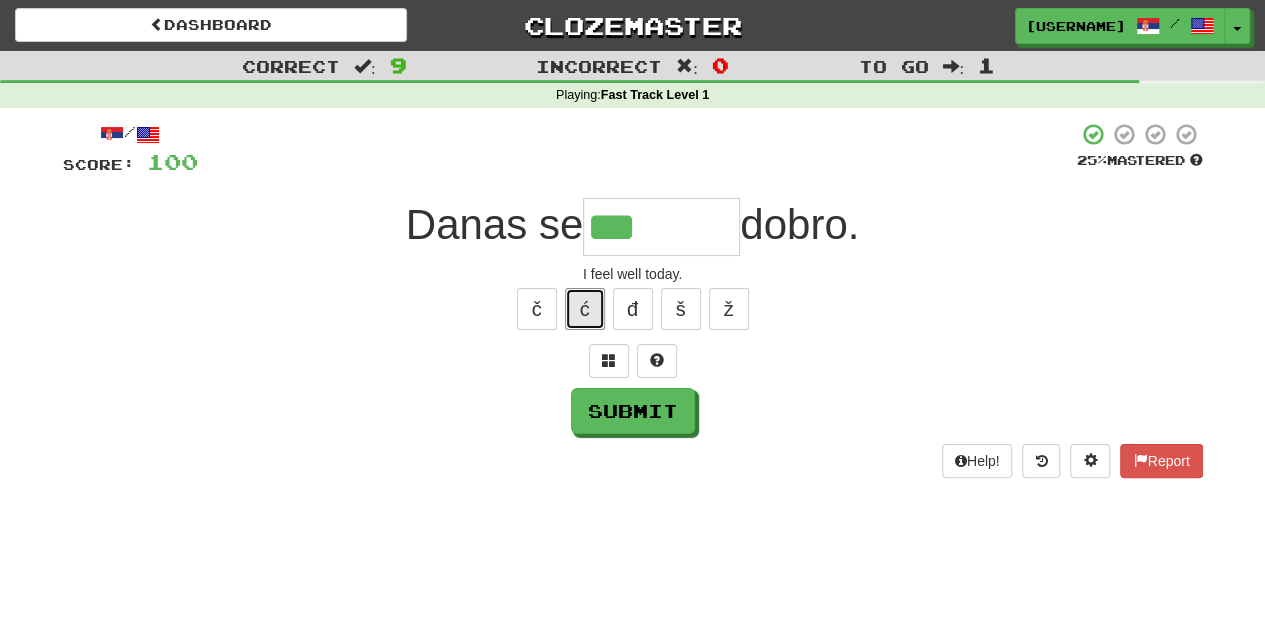 click on "ć" at bounding box center (585, 309) 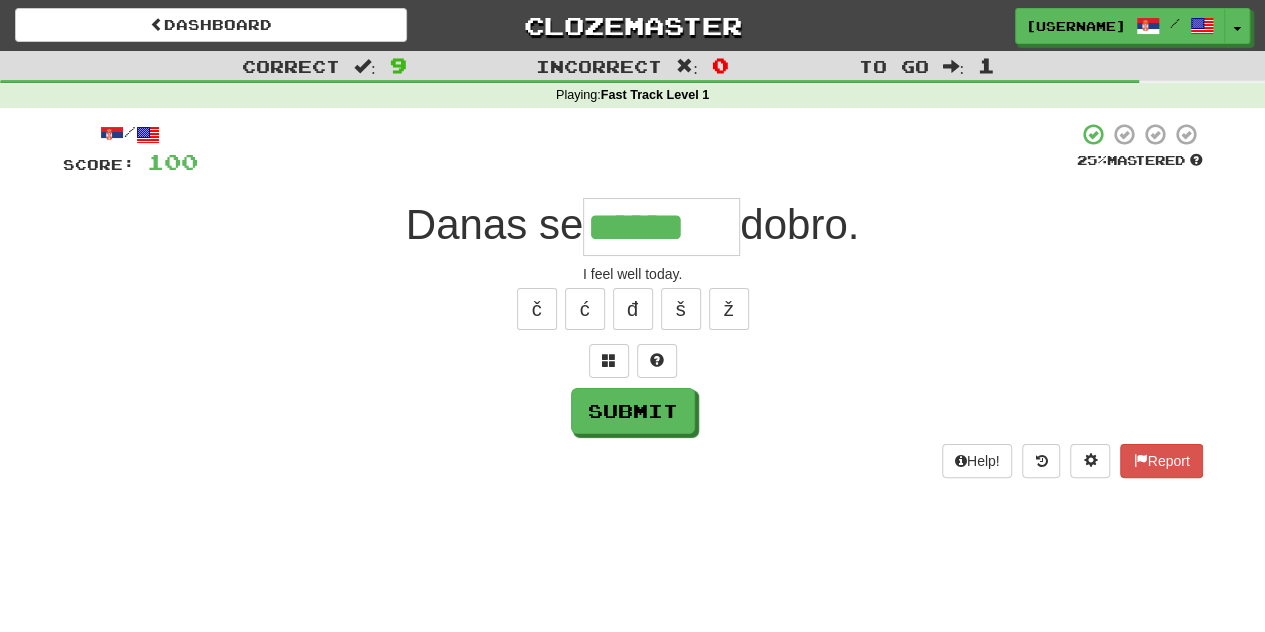 type on "******" 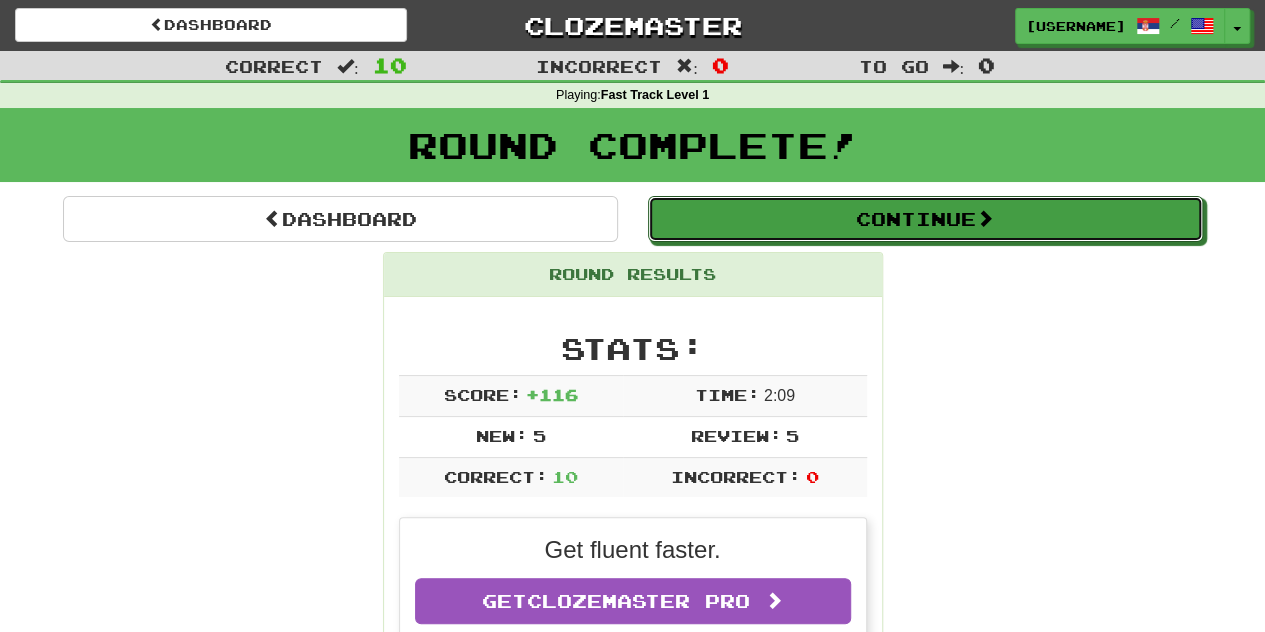 click on "Continue" at bounding box center (925, 219) 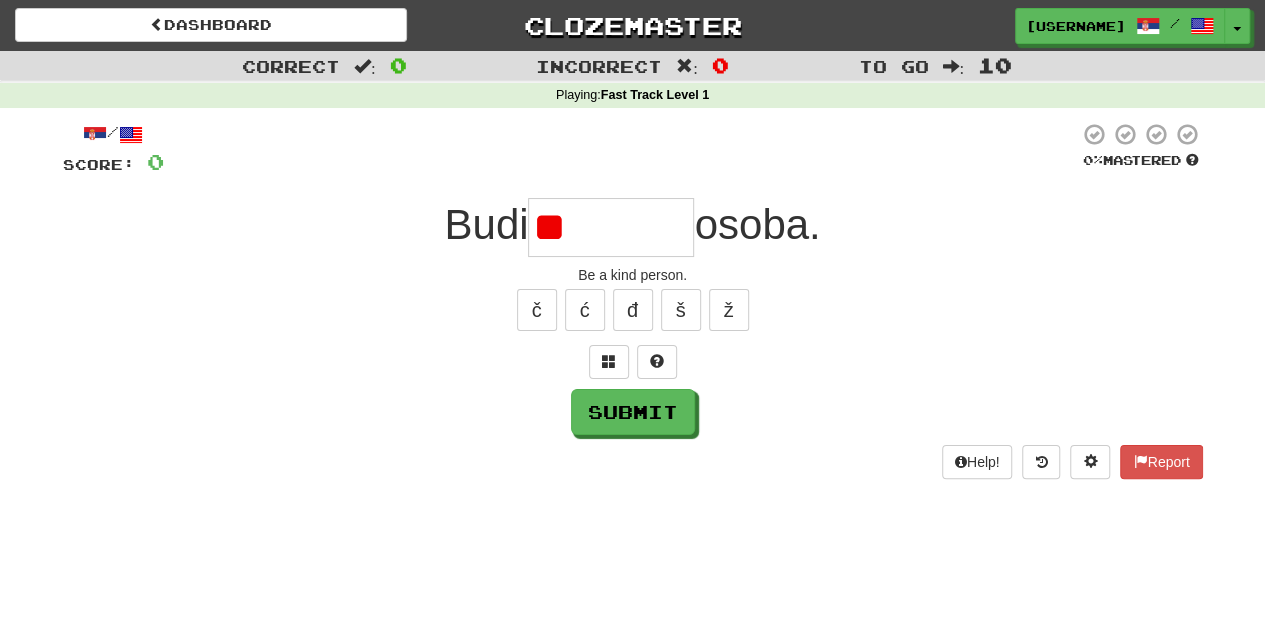 type on "*" 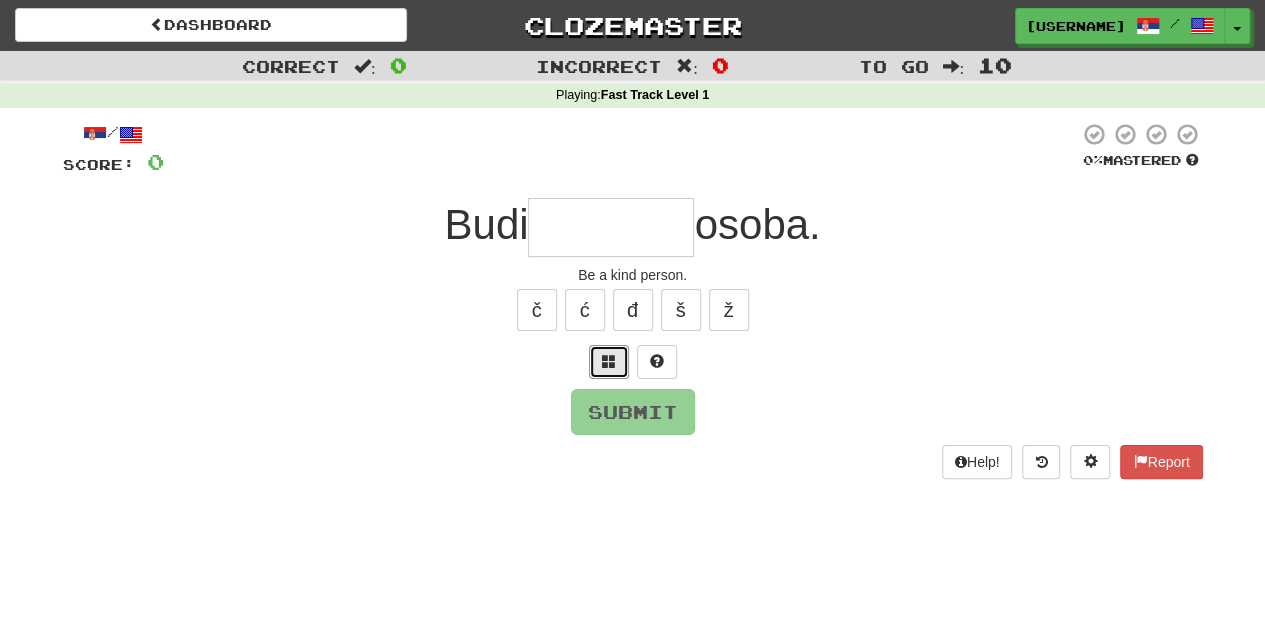 click at bounding box center [609, 361] 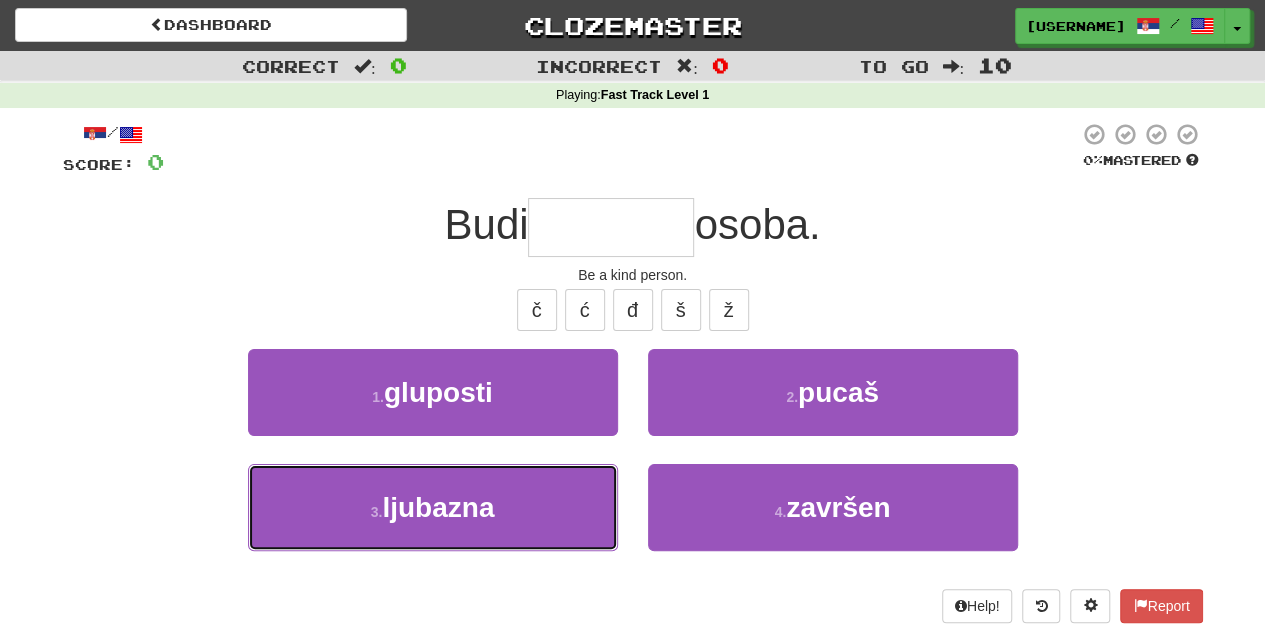 click on "3 . ljubazna" at bounding box center (433, 507) 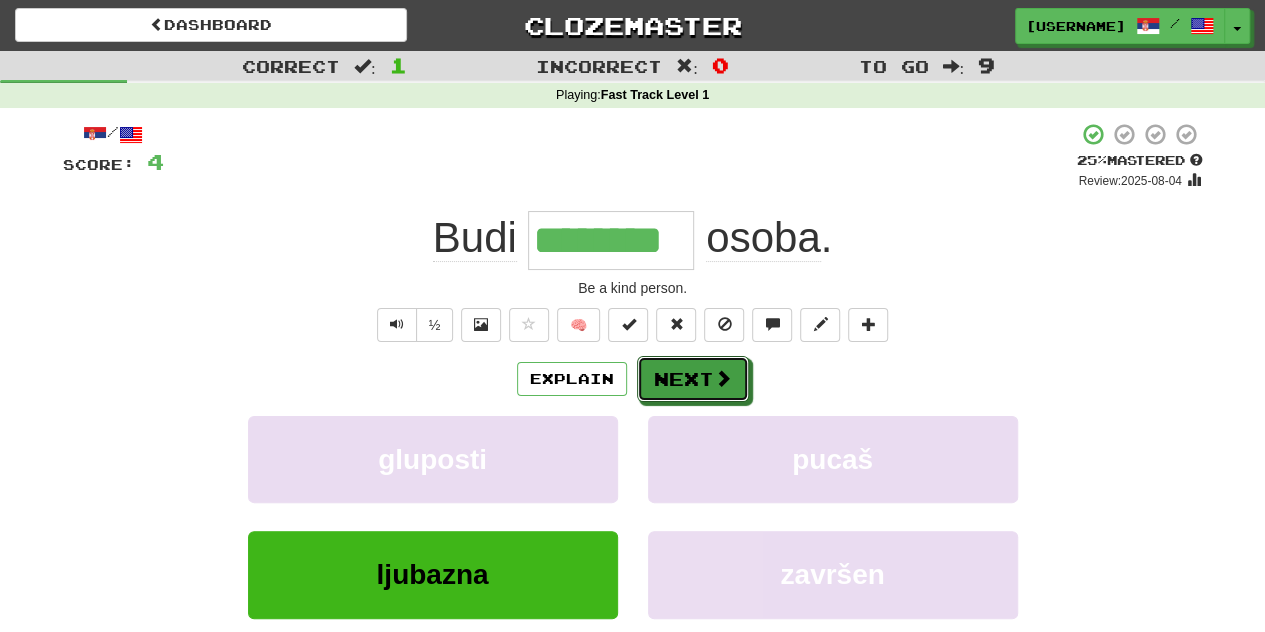 click on "Next" at bounding box center [693, 379] 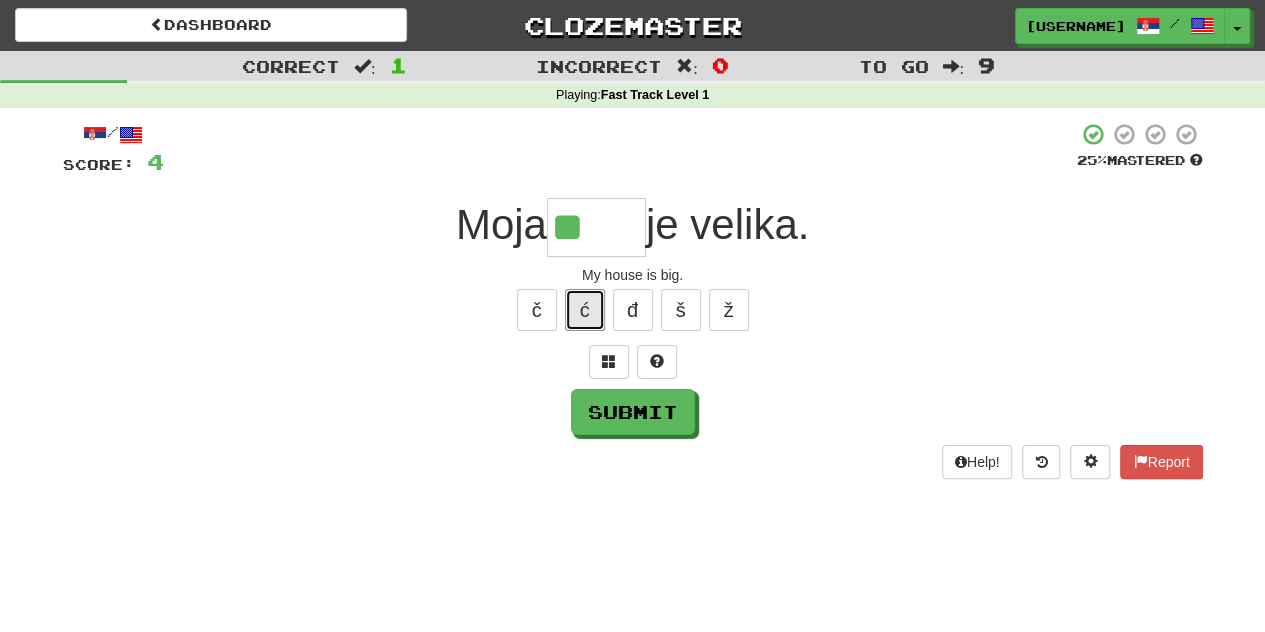 click on "ć" at bounding box center [585, 310] 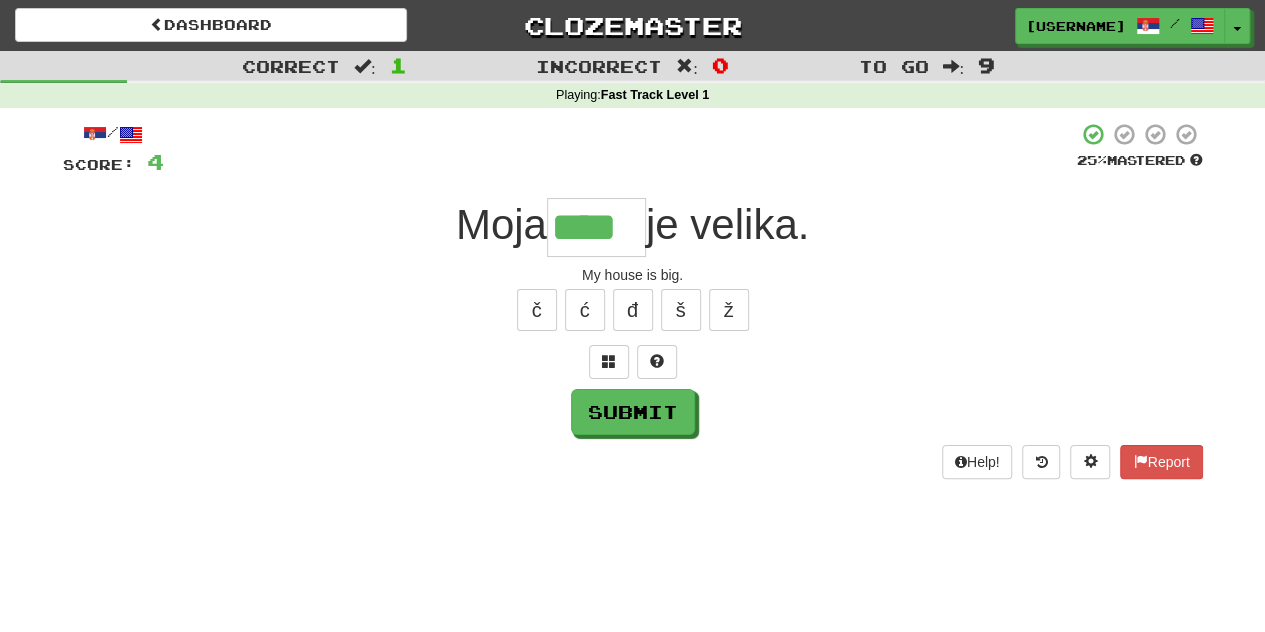 type on "****" 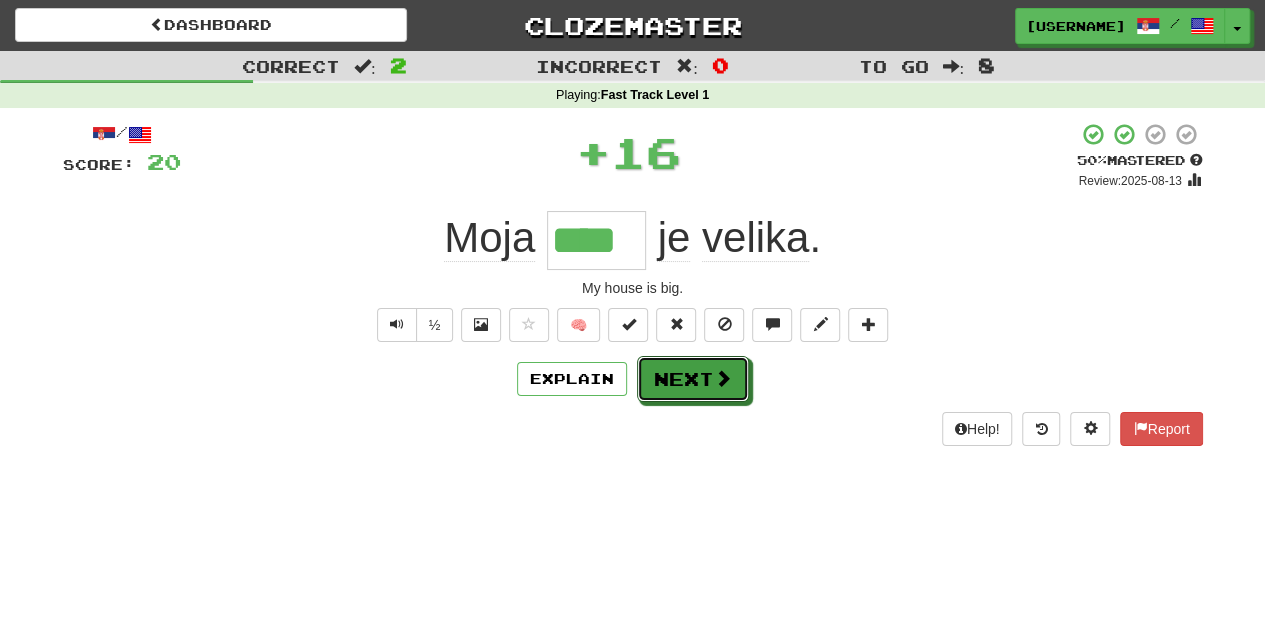 click on "Next" at bounding box center [693, 379] 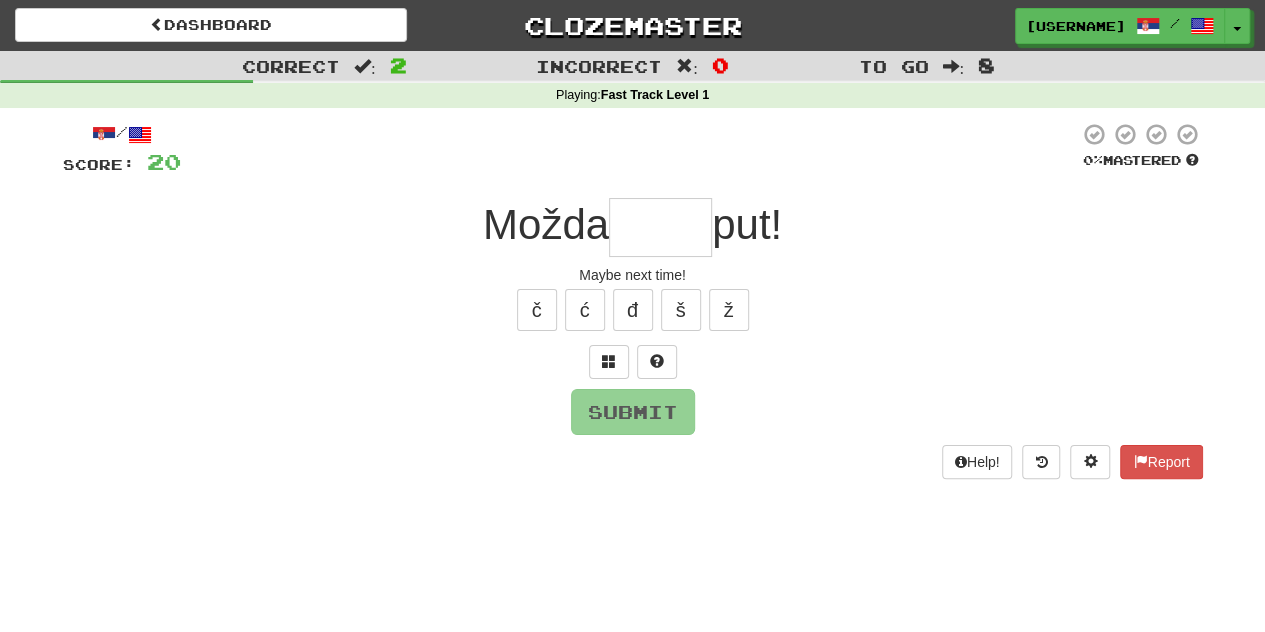 type on "*" 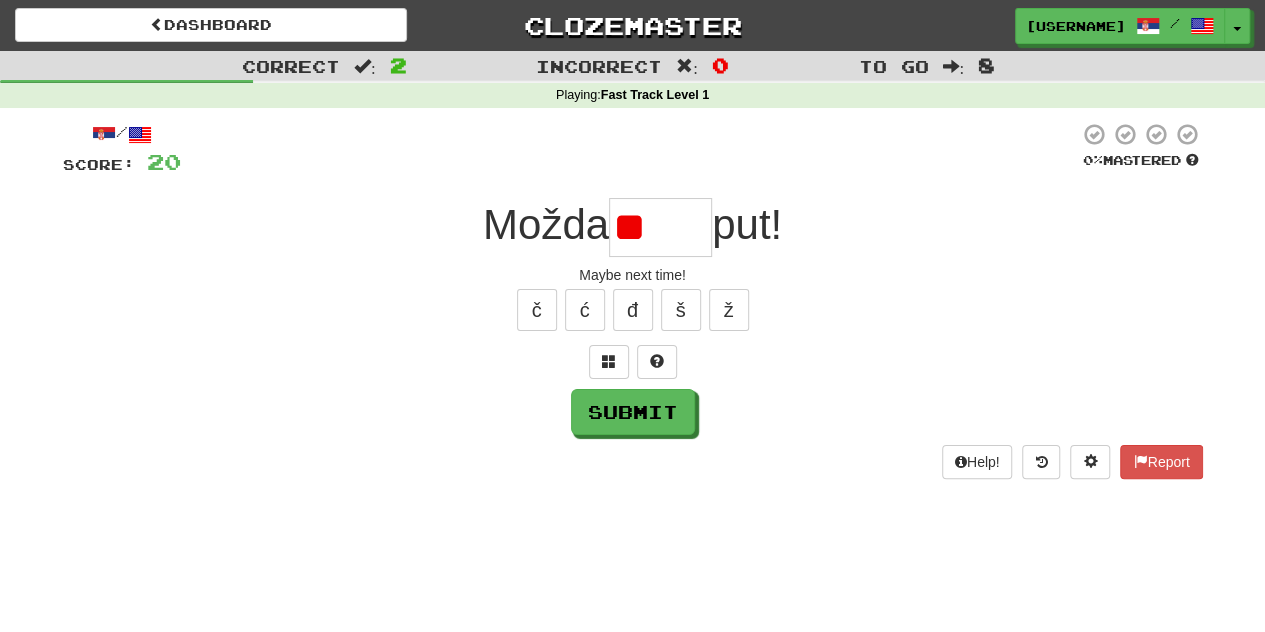 type on "*" 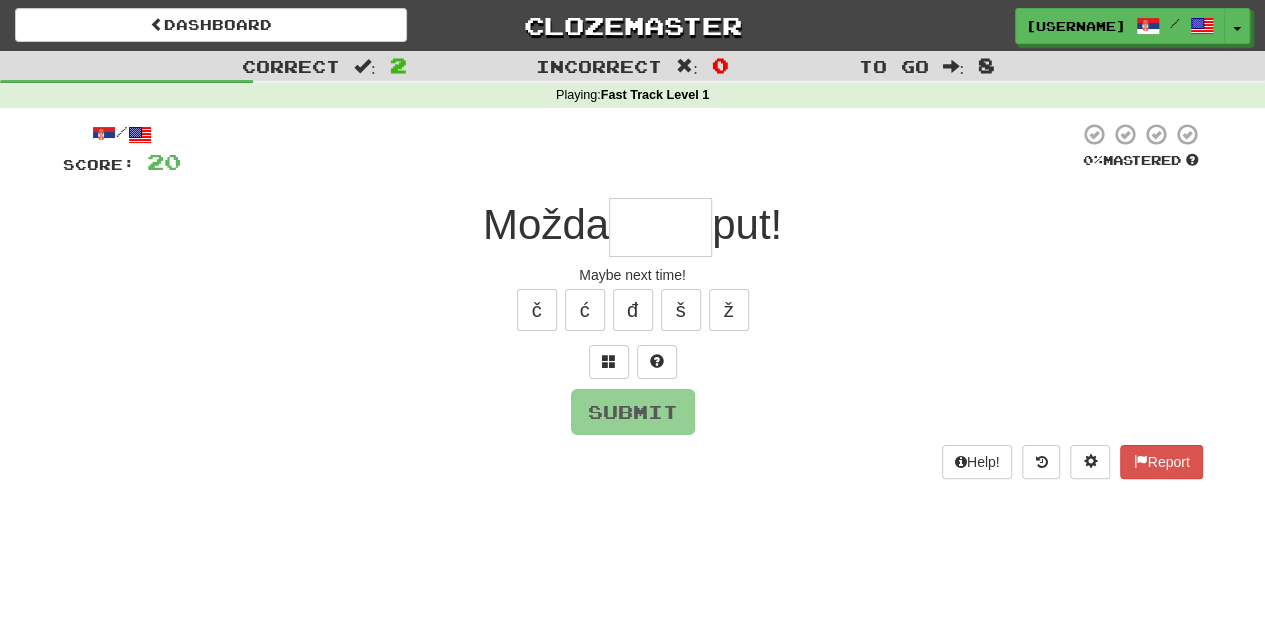type on "*" 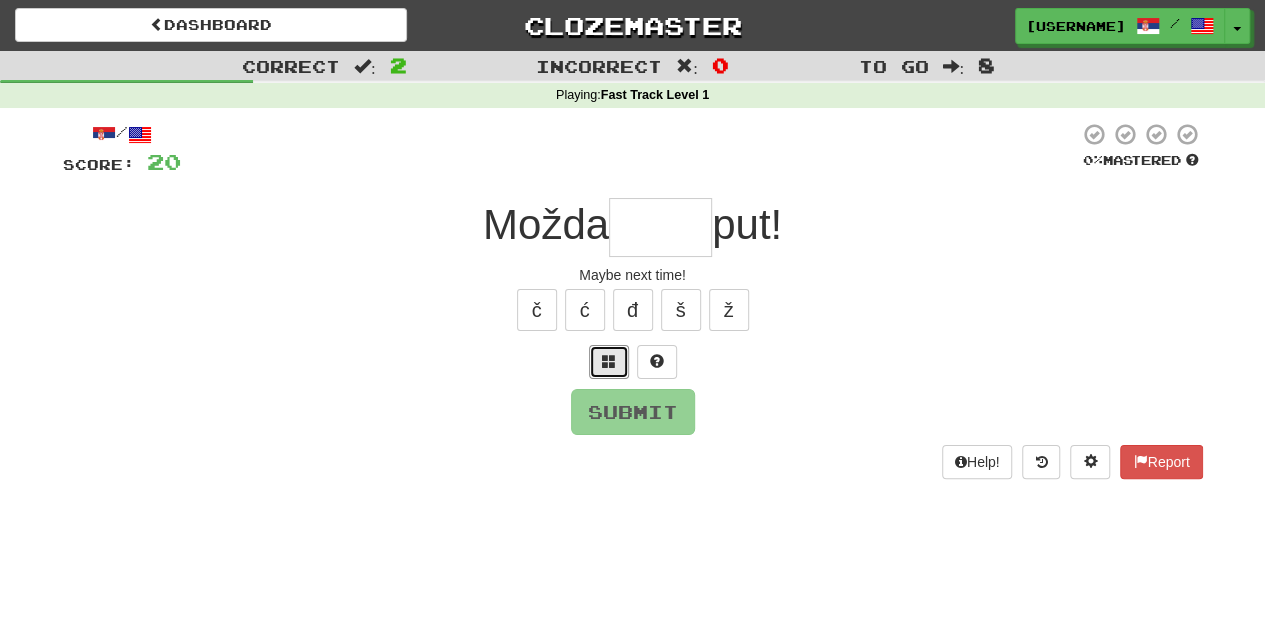 click at bounding box center (609, 362) 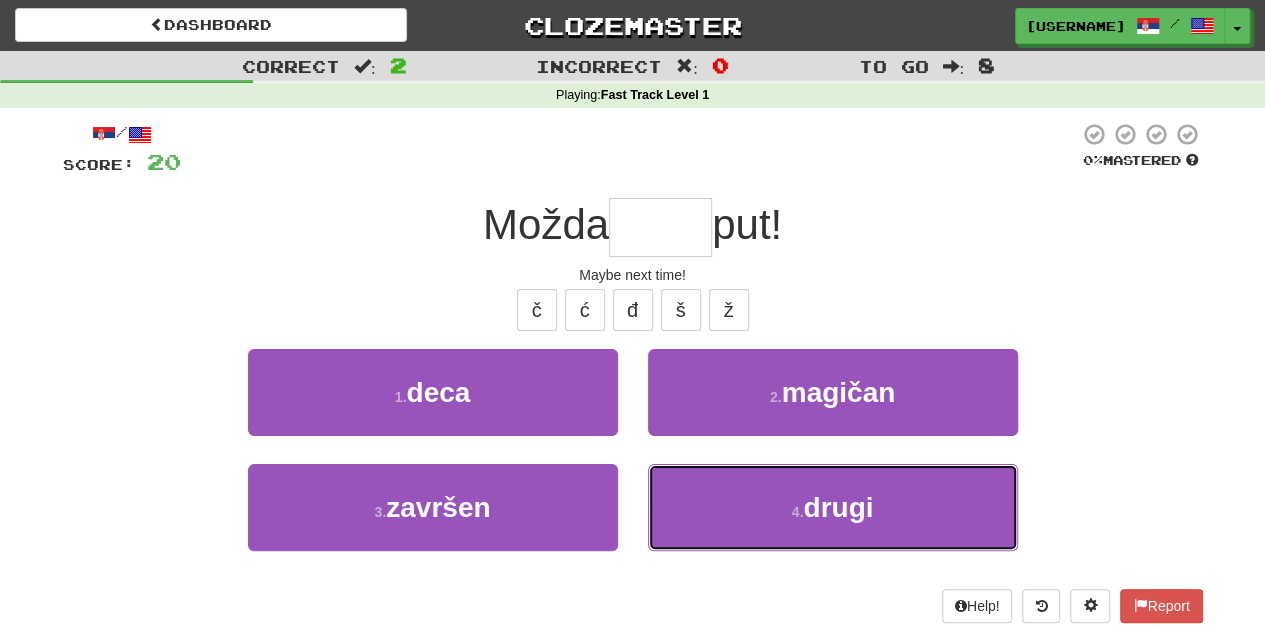 click on "4 . drugi" at bounding box center [833, 507] 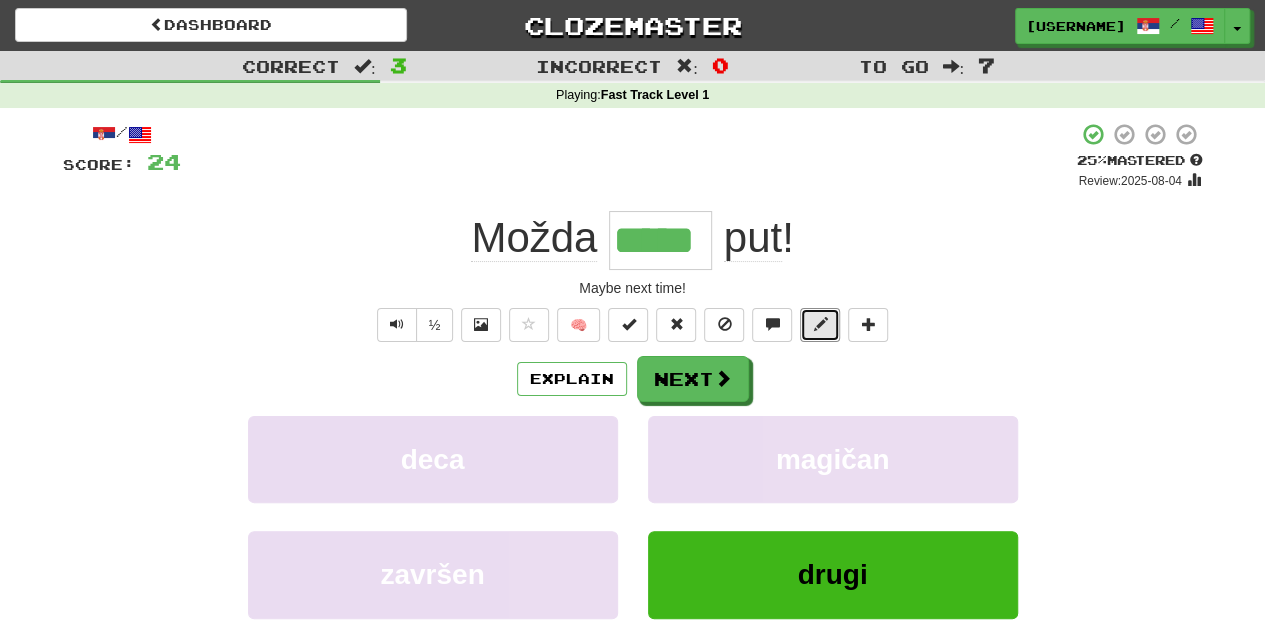 click at bounding box center [820, 324] 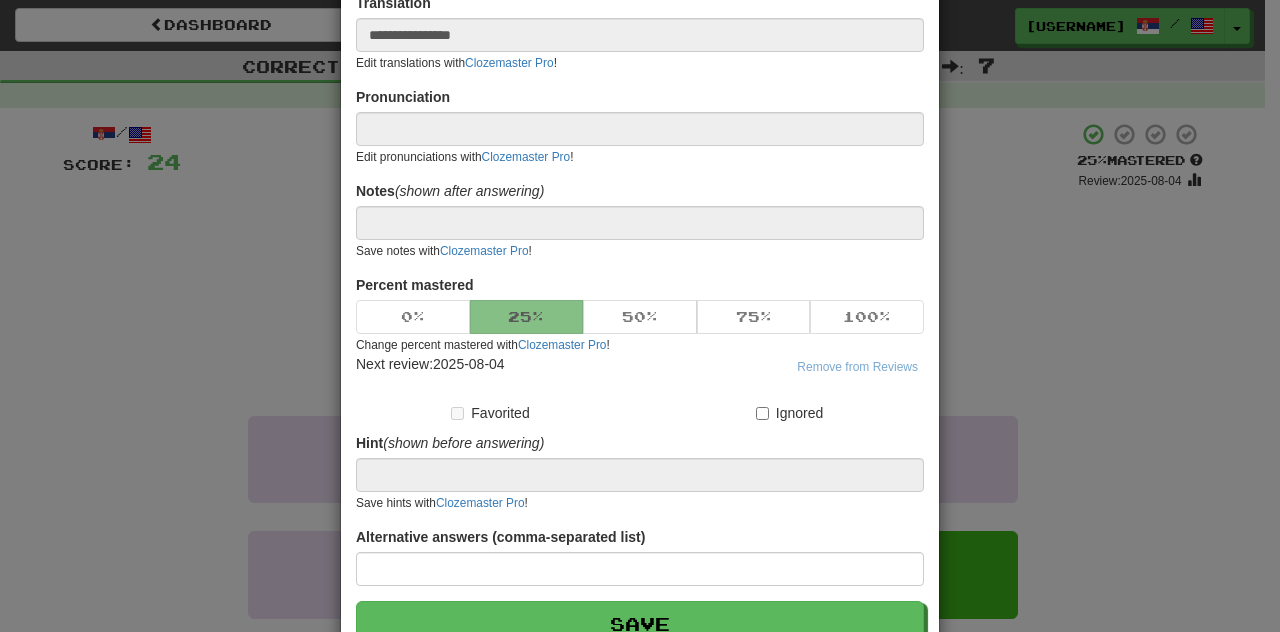 scroll, scrollTop: 0, scrollLeft: 0, axis: both 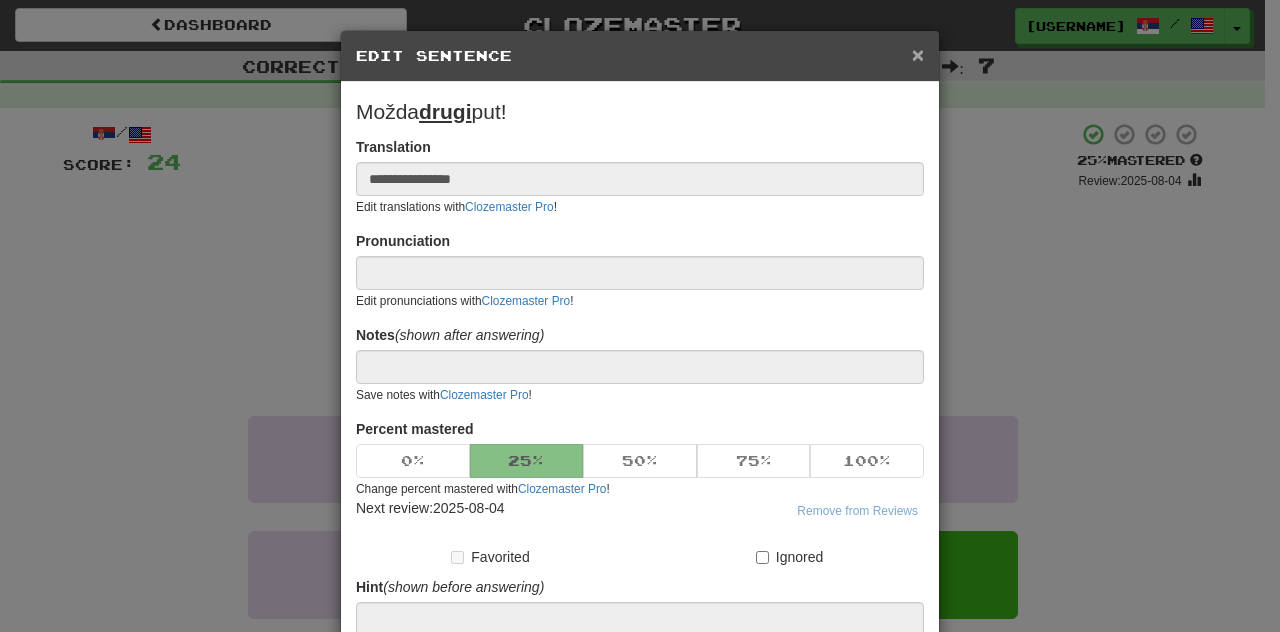click on "×" at bounding box center [918, 54] 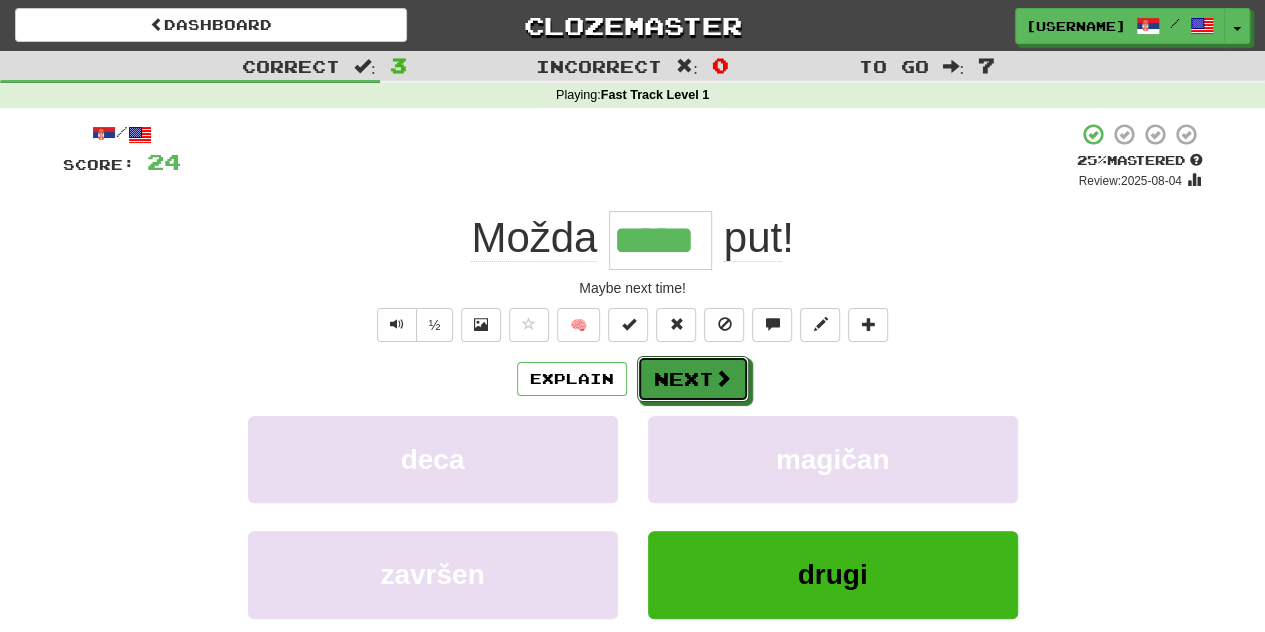 click at bounding box center (723, 378) 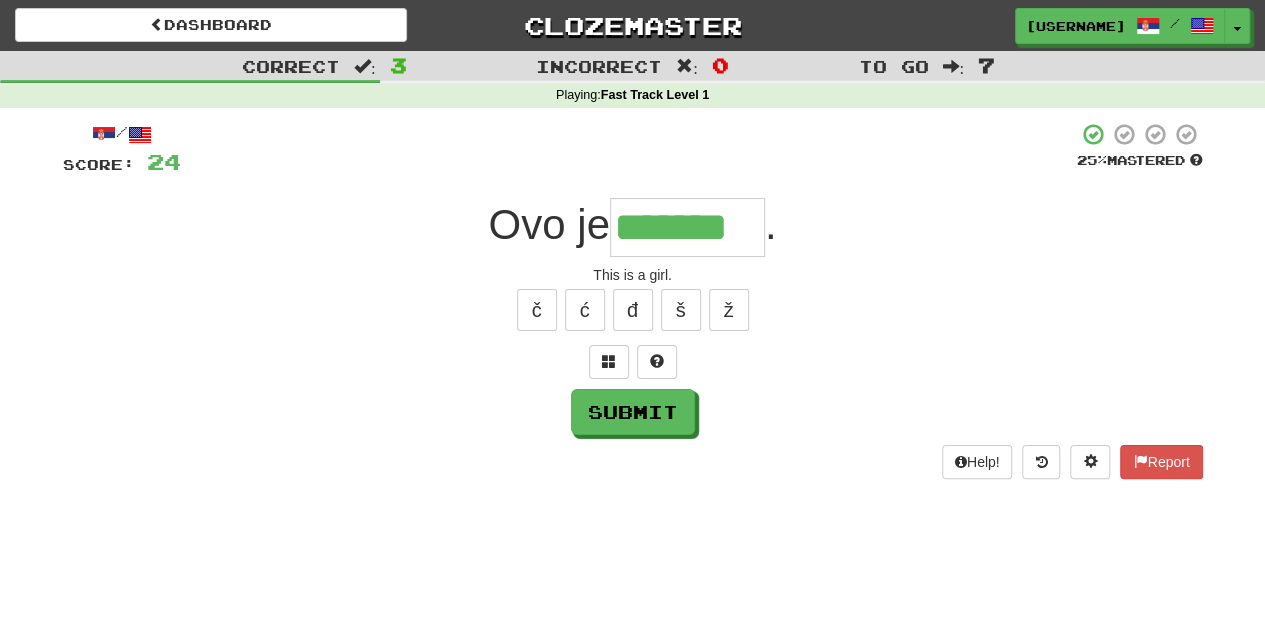 type on "*******" 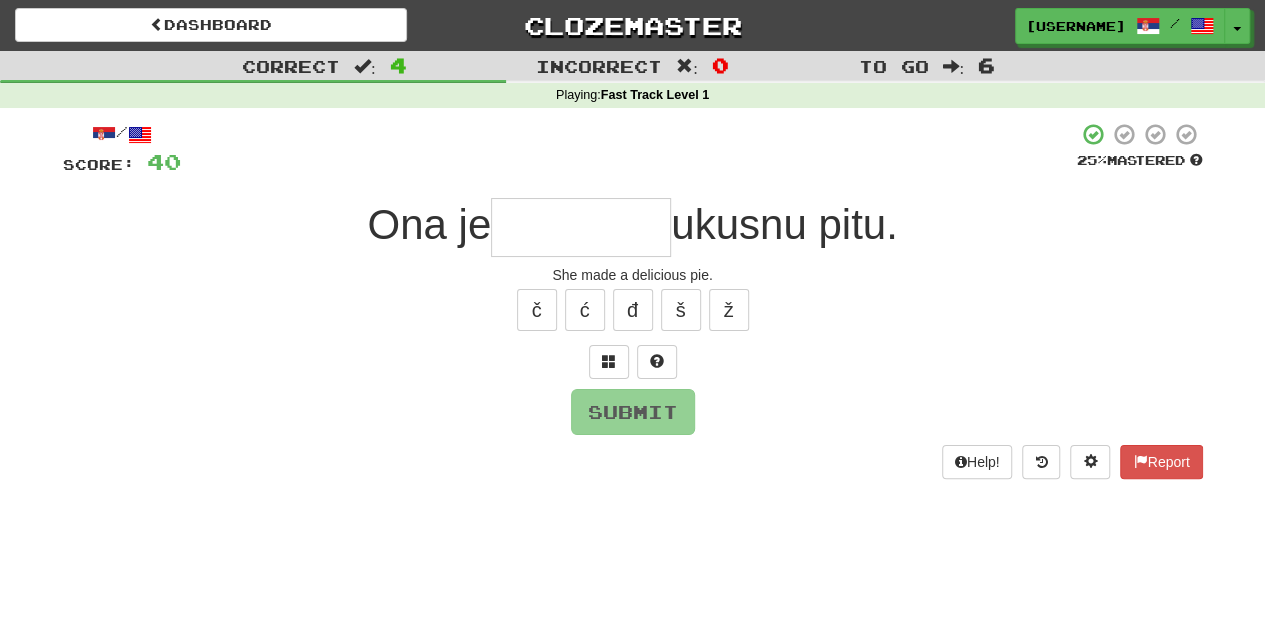 type on "*" 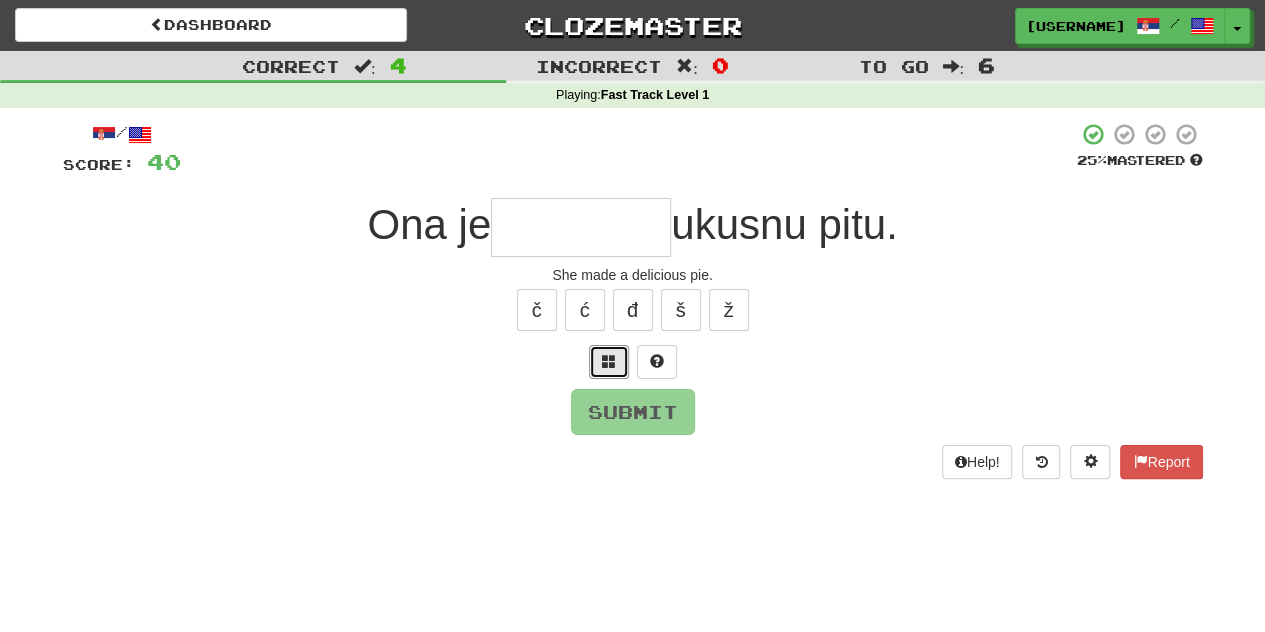 click at bounding box center (609, 362) 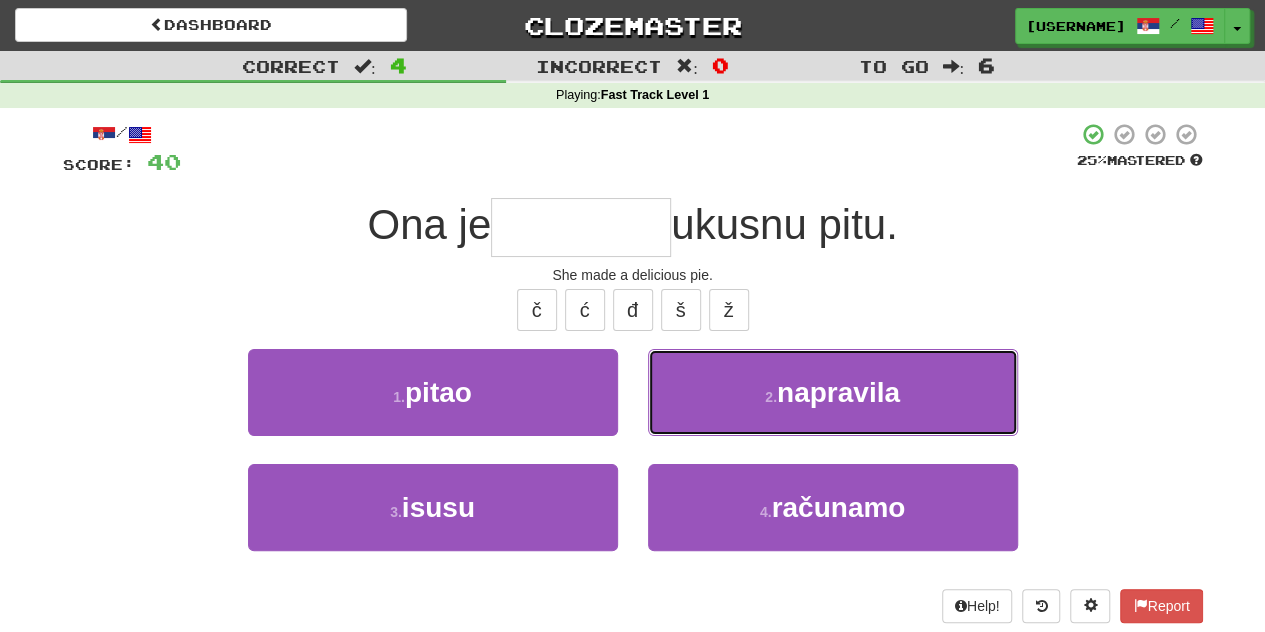click on "2 . napravila" at bounding box center [833, 392] 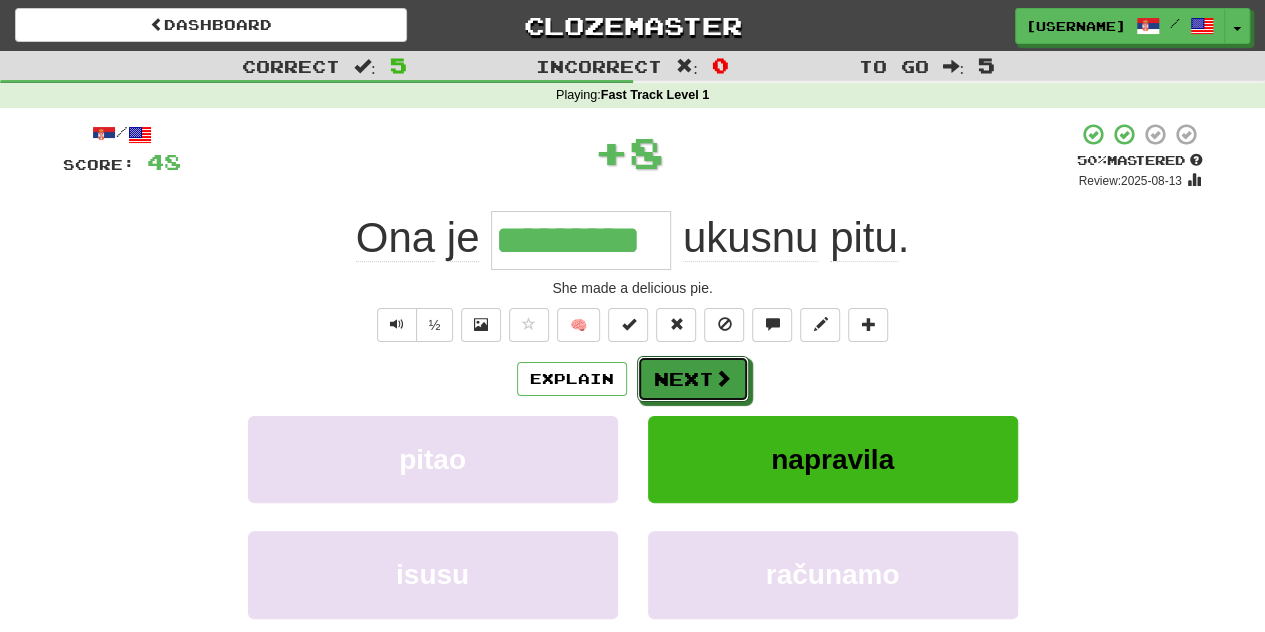click on "Next" at bounding box center (693, 379) 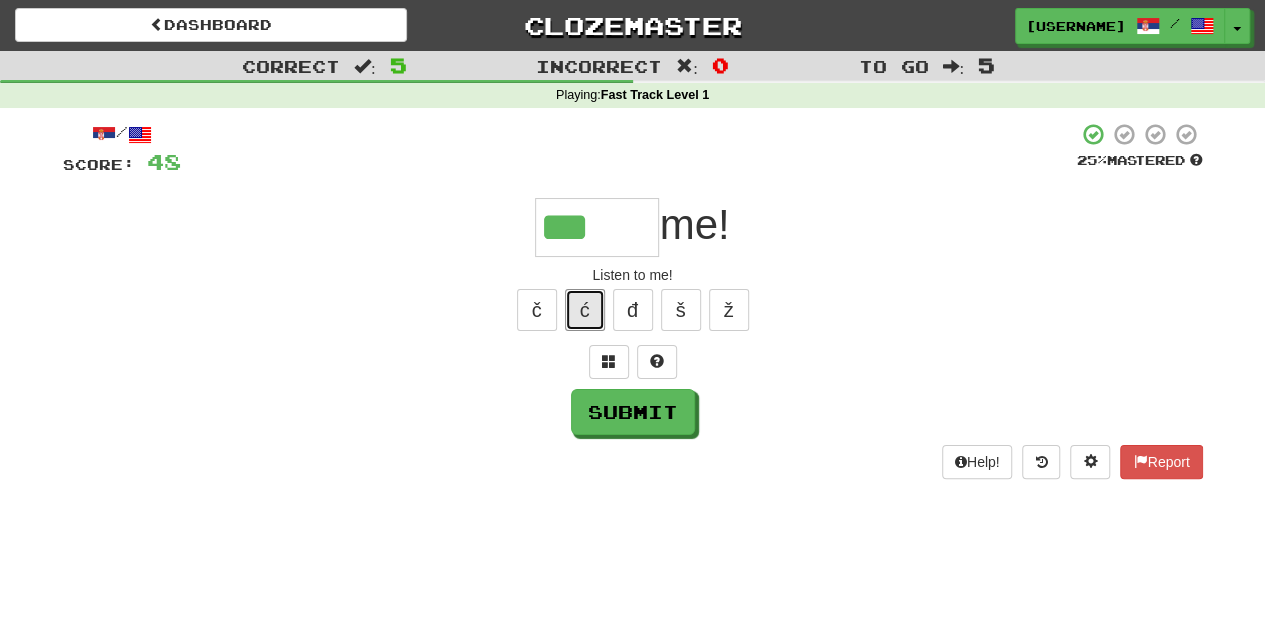 click on "ć" at bounding box center [585, 310] 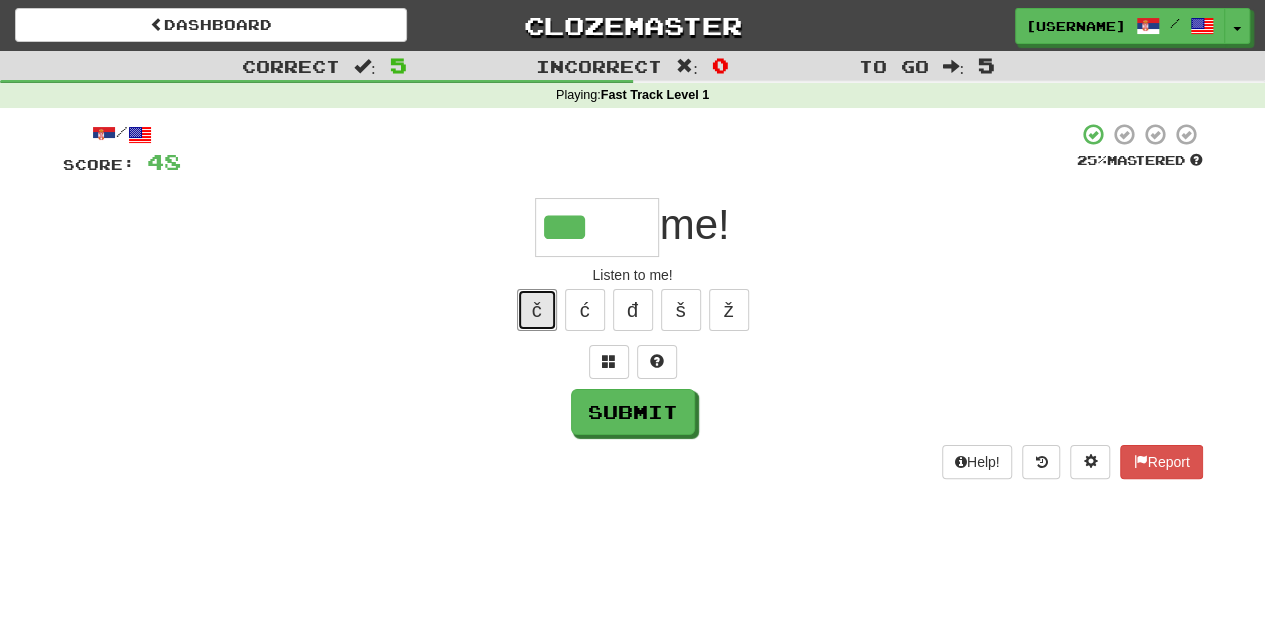 click on "č" at bounding box center [537, 310] 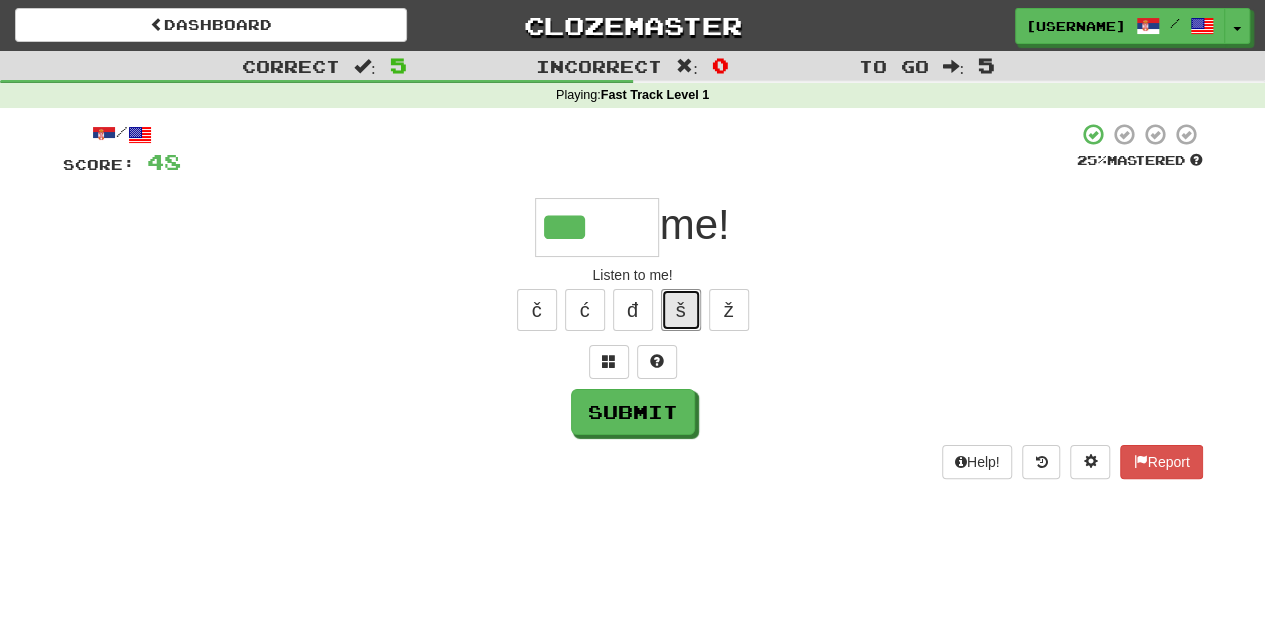 click on "š" at bounding box center (681, 310) 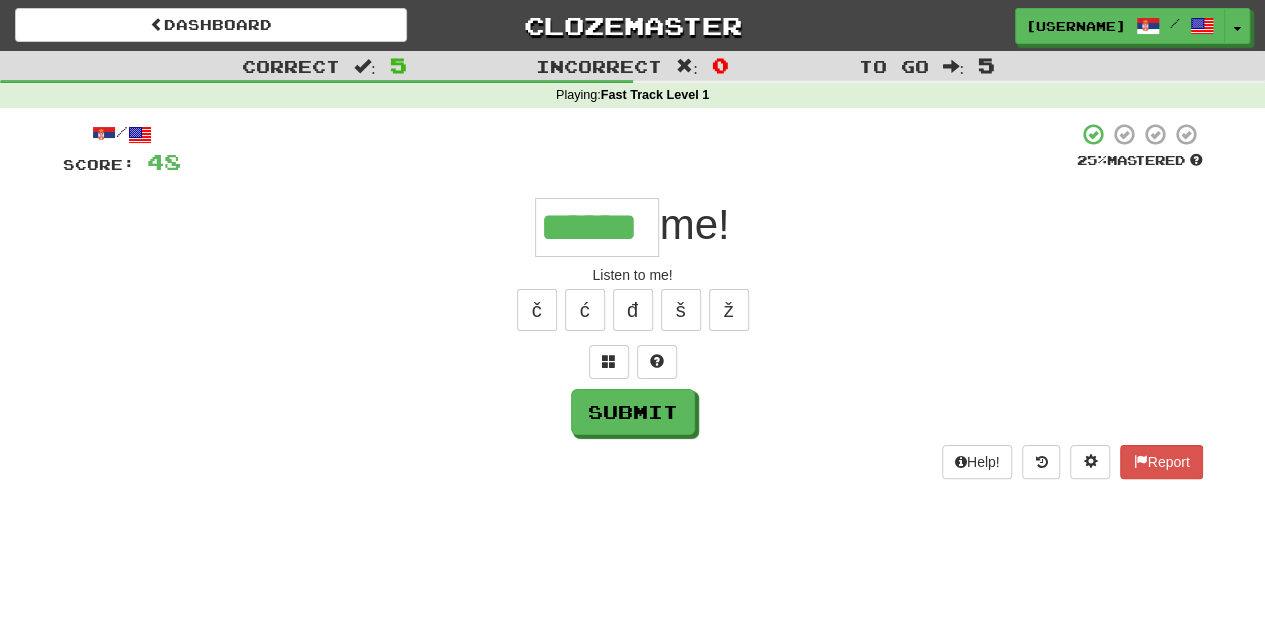 type on "******" 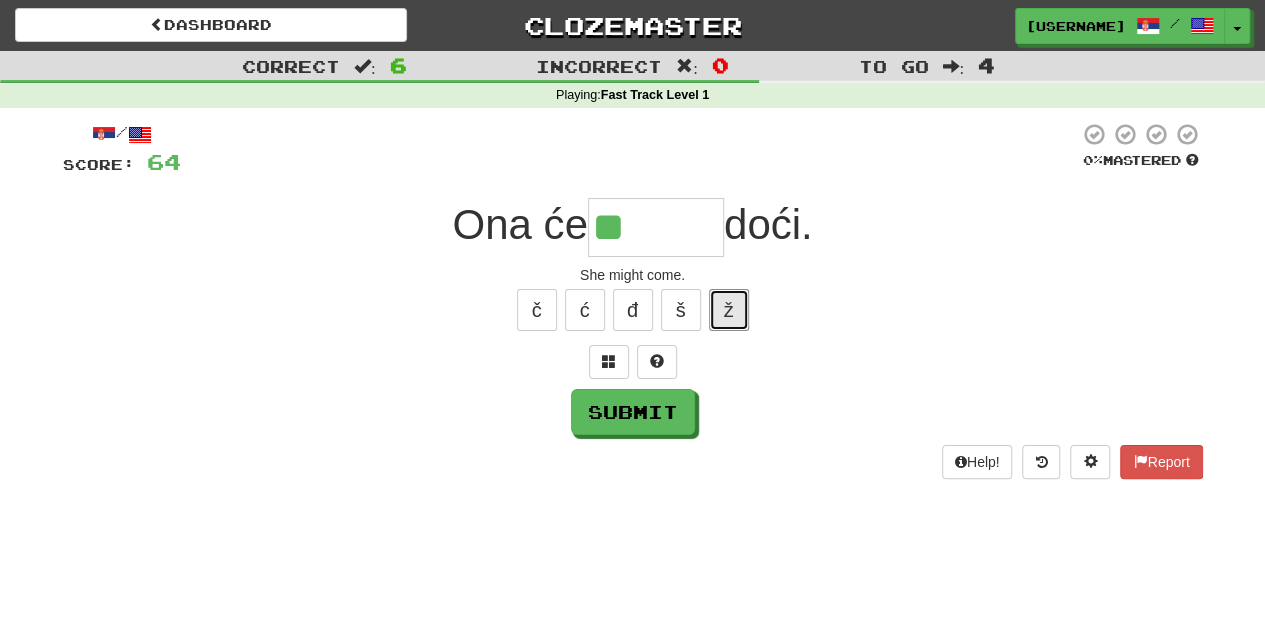 click on "ž" at bounding box center (729, 310) 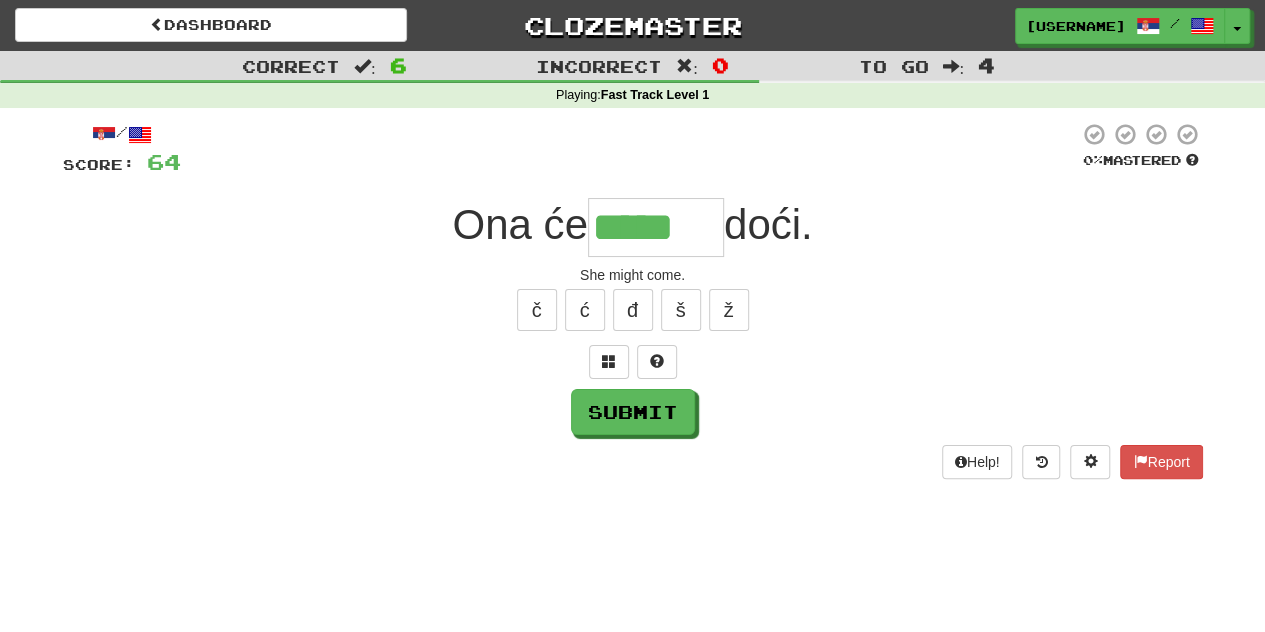 type on "*****" 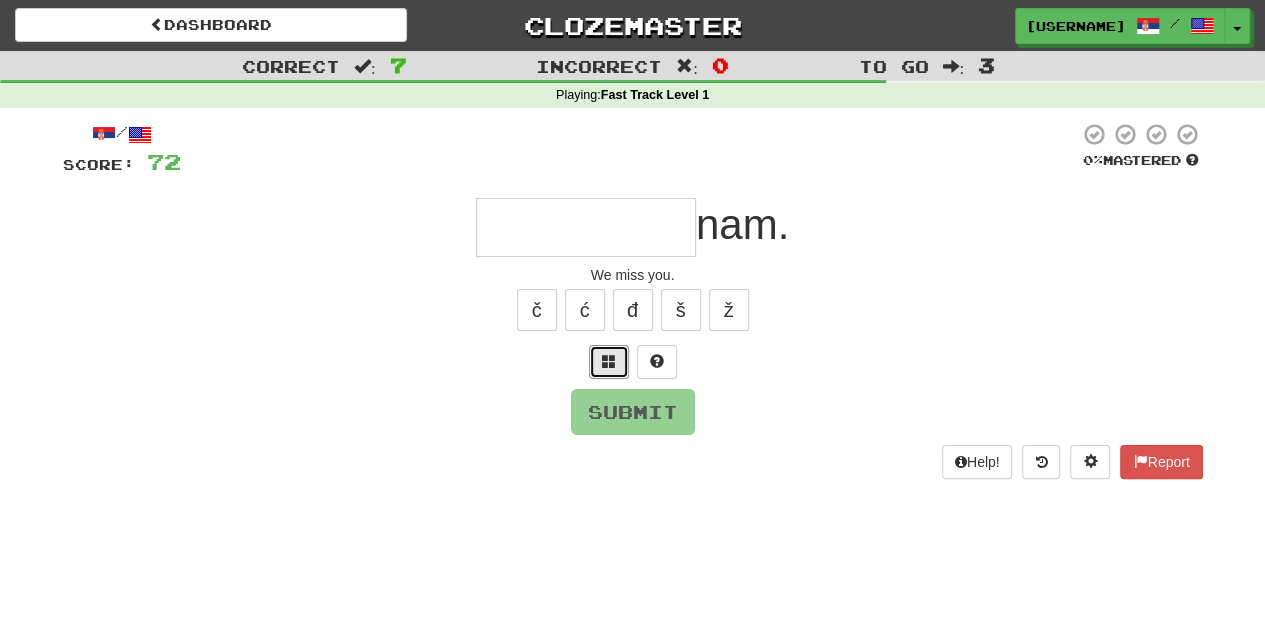 click at bounding box center [609, 362] 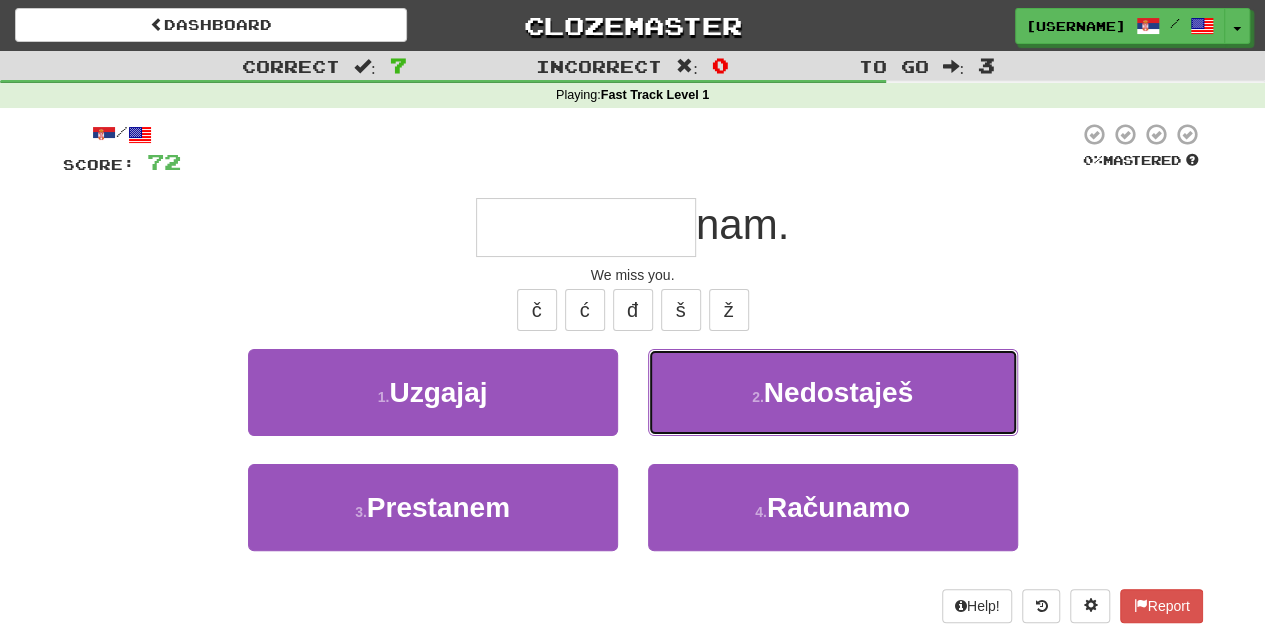 click on "2 . Nedostaješ" at bounding box center (833, 392) 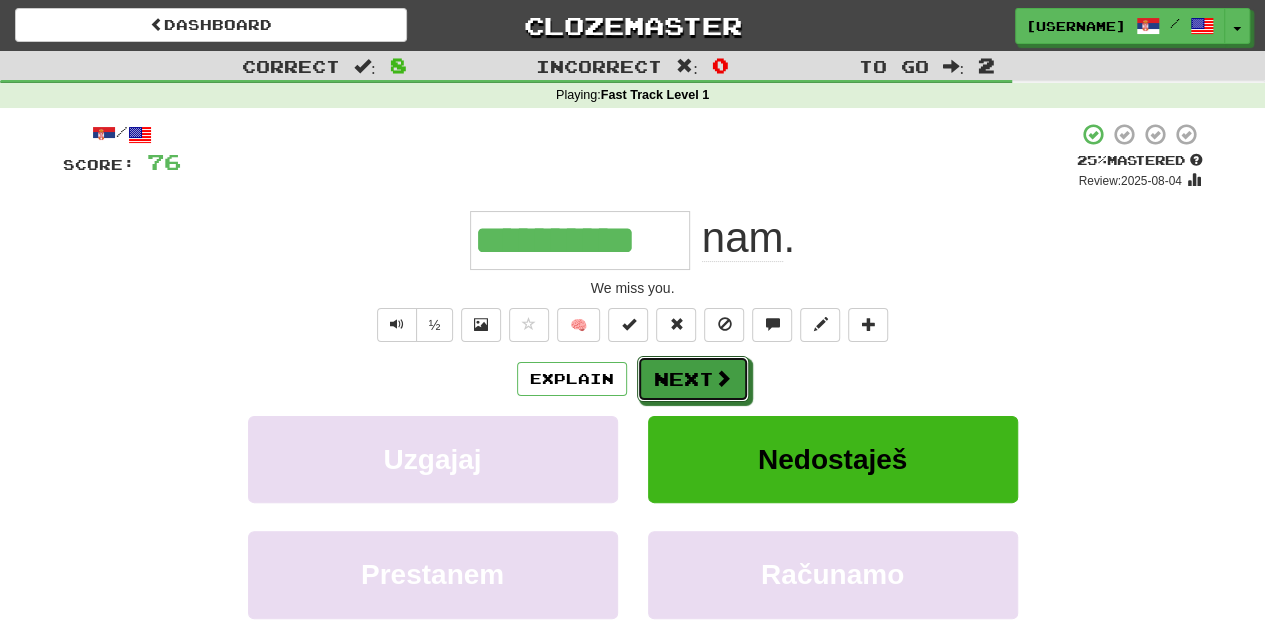 click at bounding box center (723, 378) 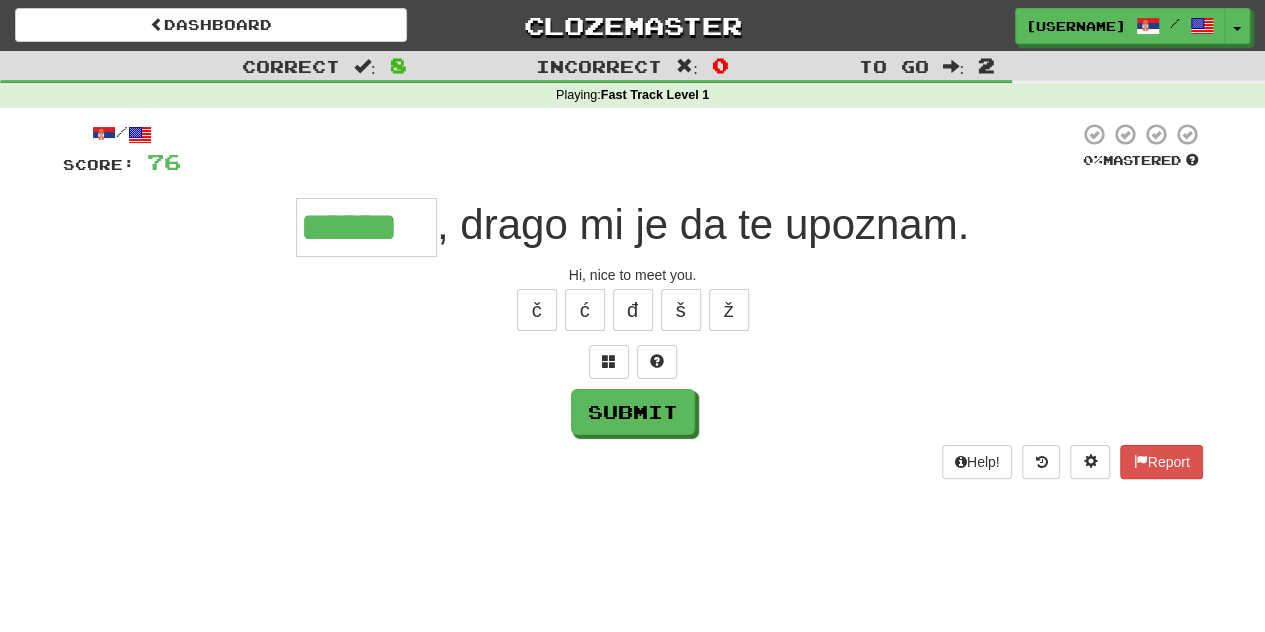 type on "******" 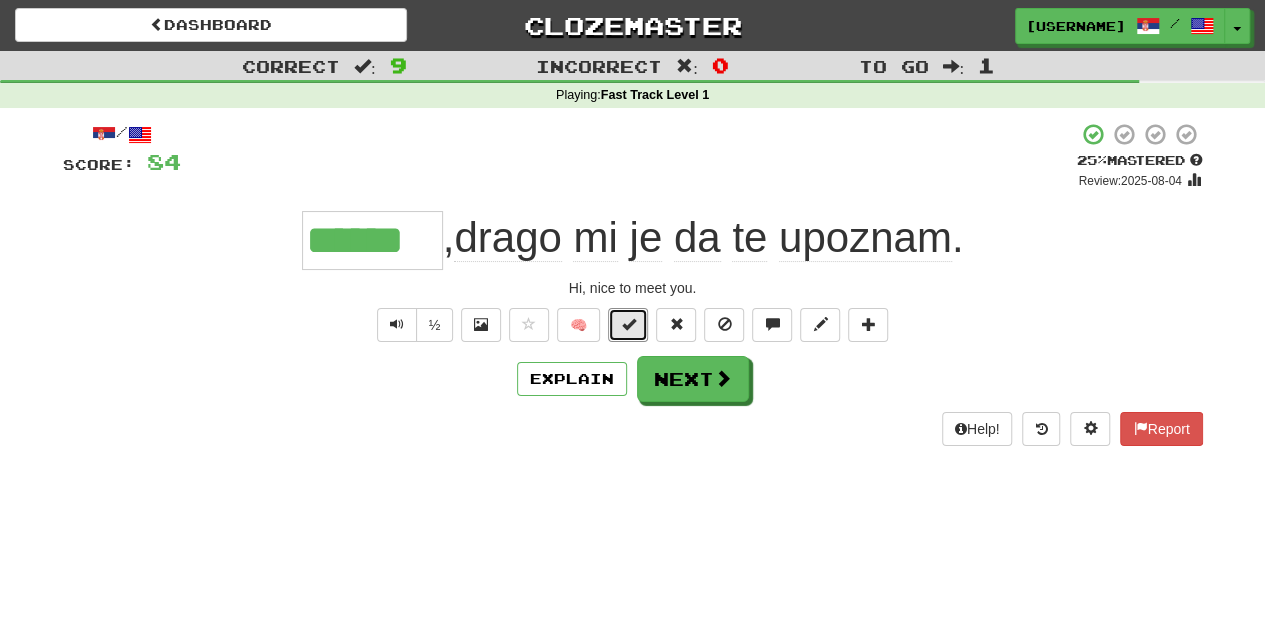 click at bounding box center [628, 325] 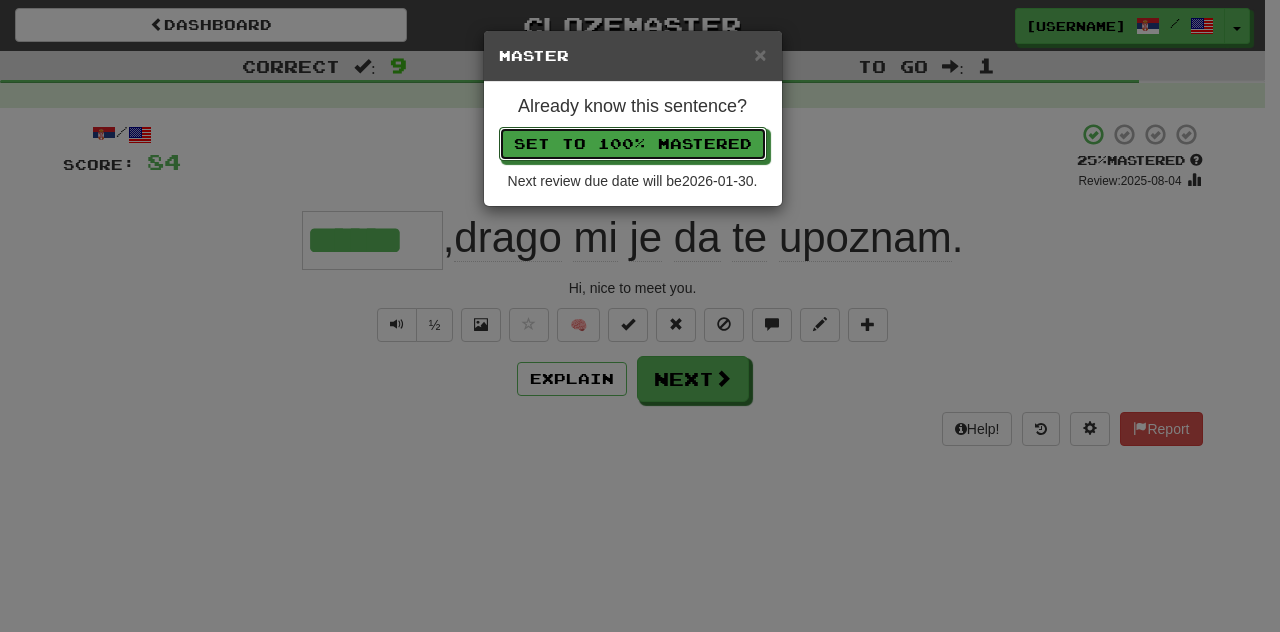 click on "Set to 100% Mastered" at bounding box center [633, 144] 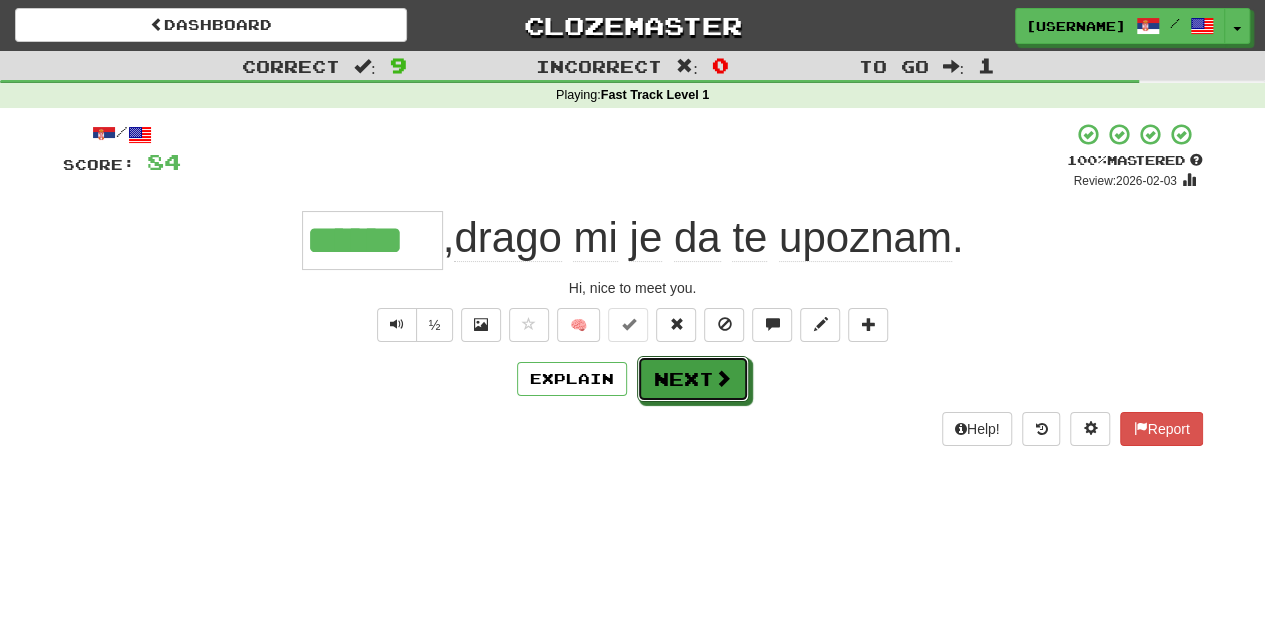 click on "Next" at bounding box center [693, 379] 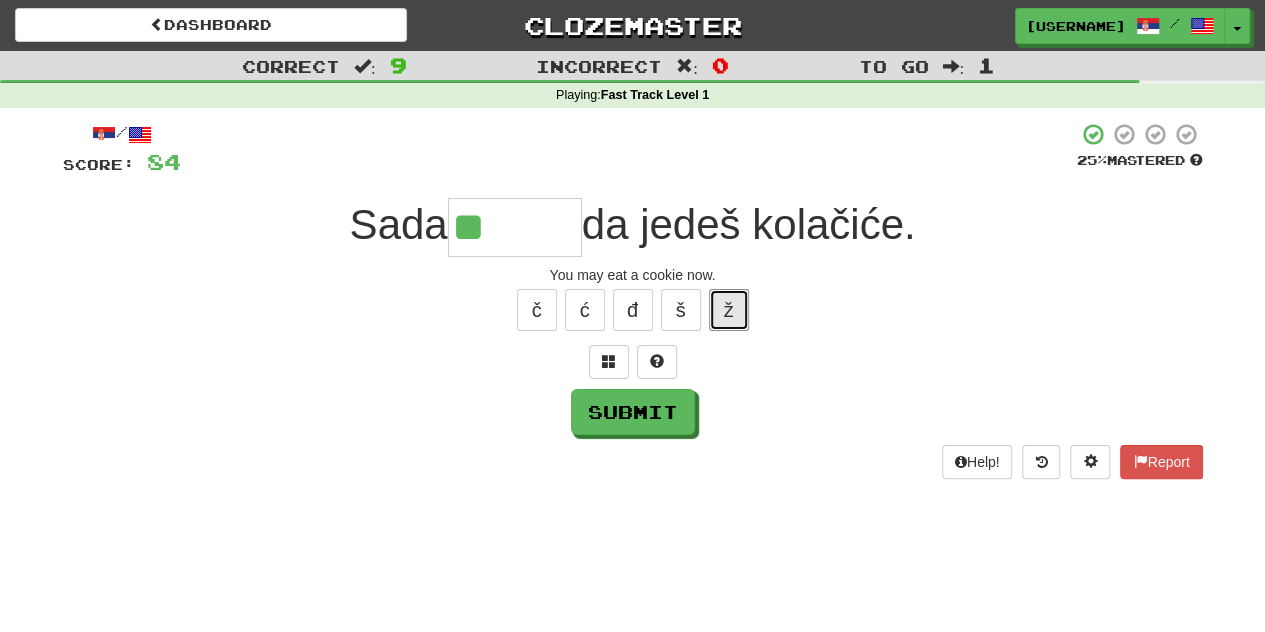 click on "ž" at bounding box center (729, 310) 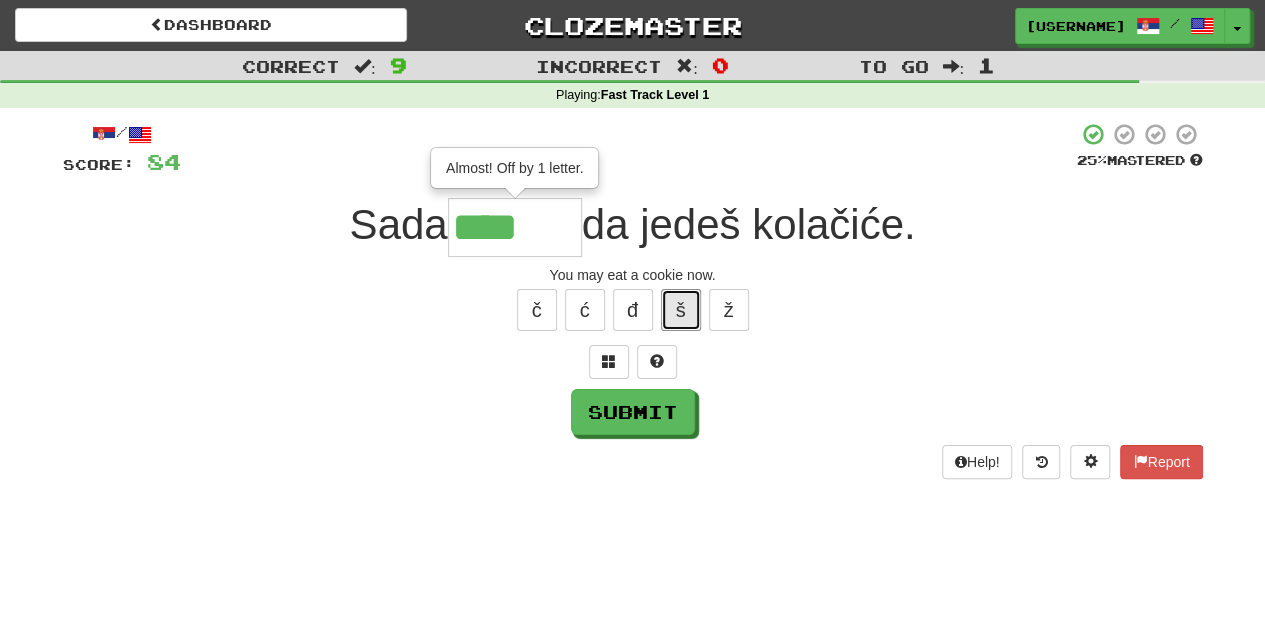 click on "š" at bounding box center [681, 310] 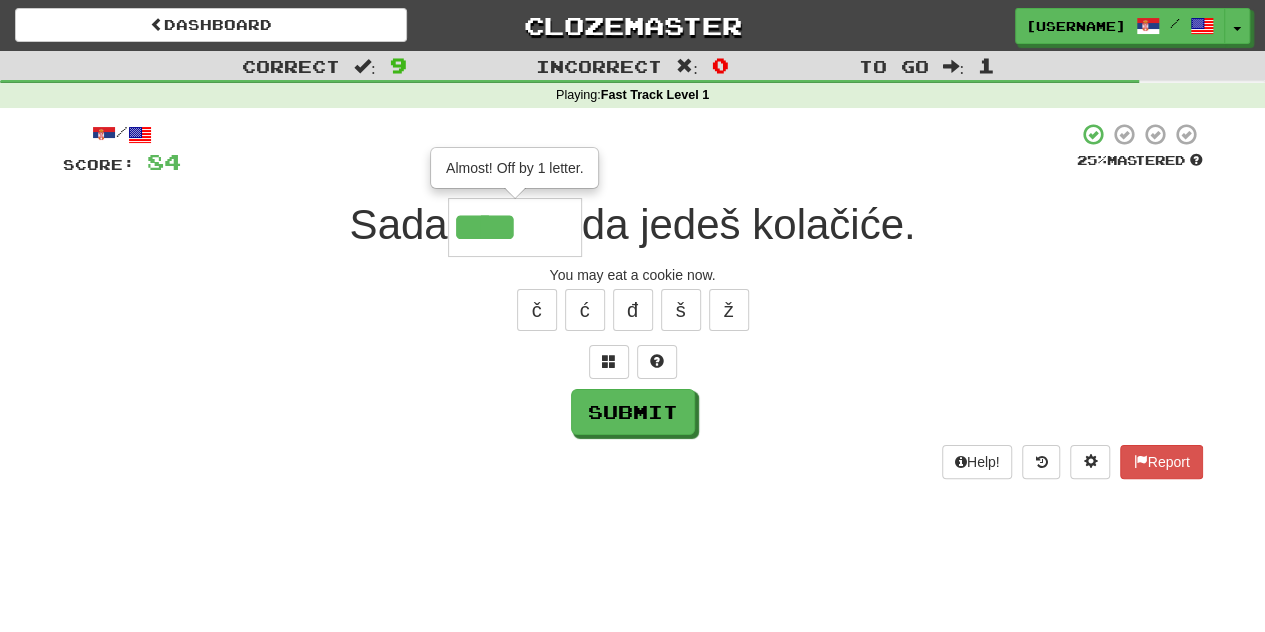 type on "*****" 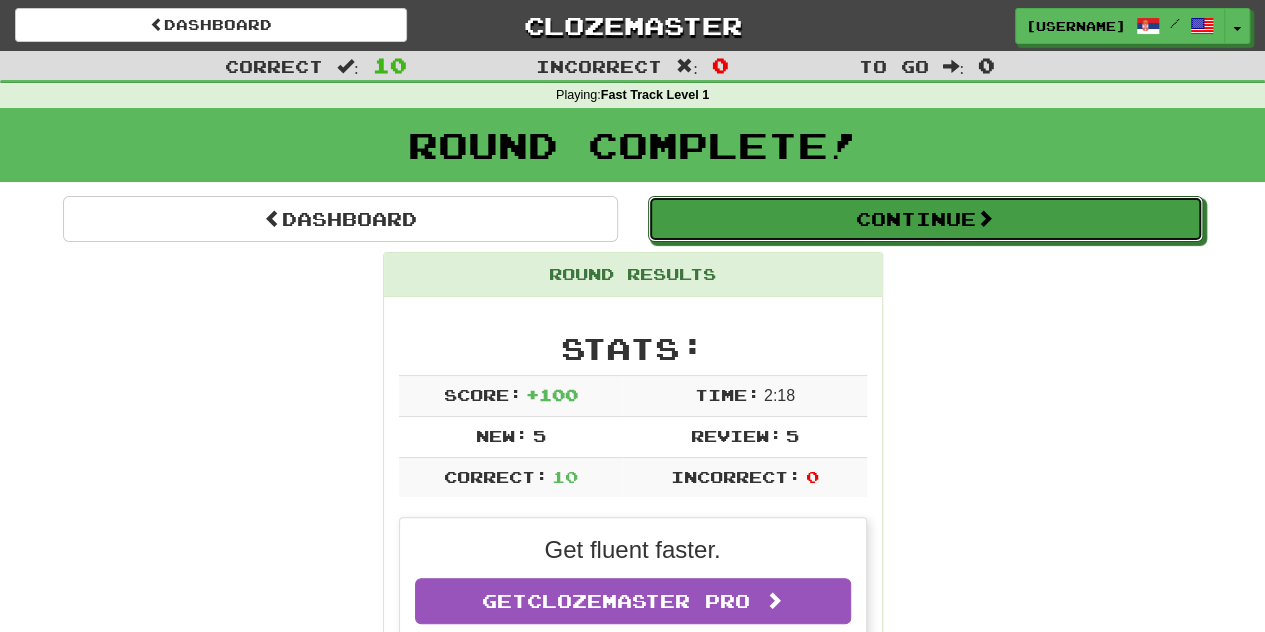 click on "Continue" at bounding box center [925, 219] 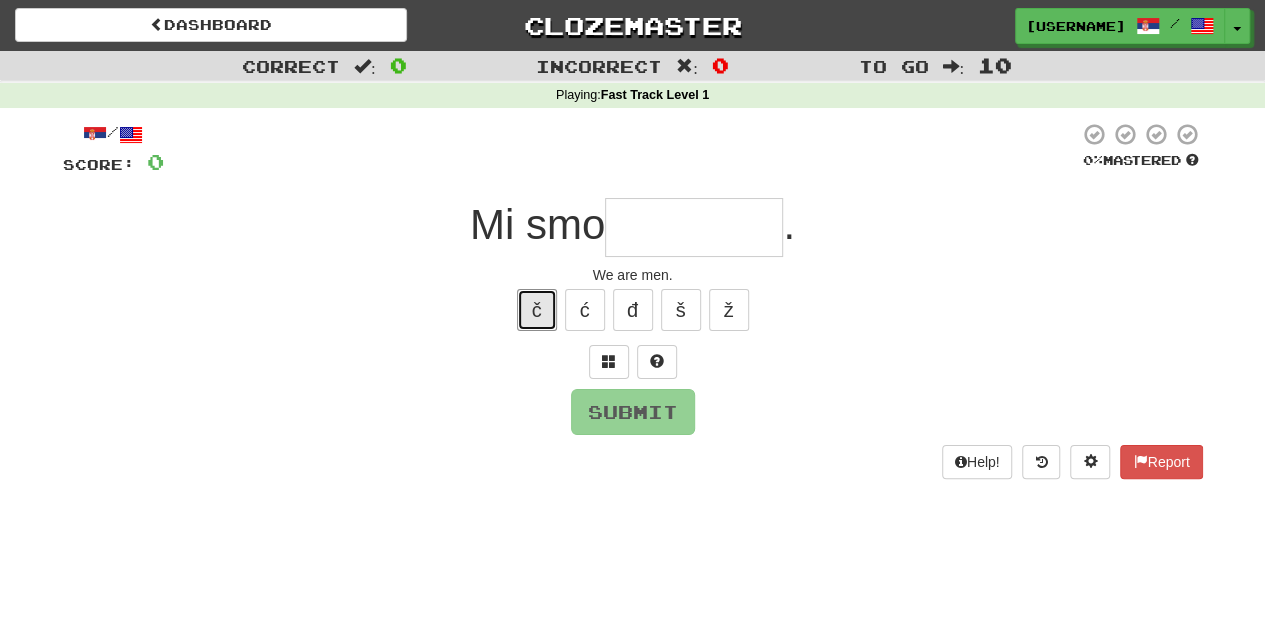 click on "č" at bounding box center [537, 310] 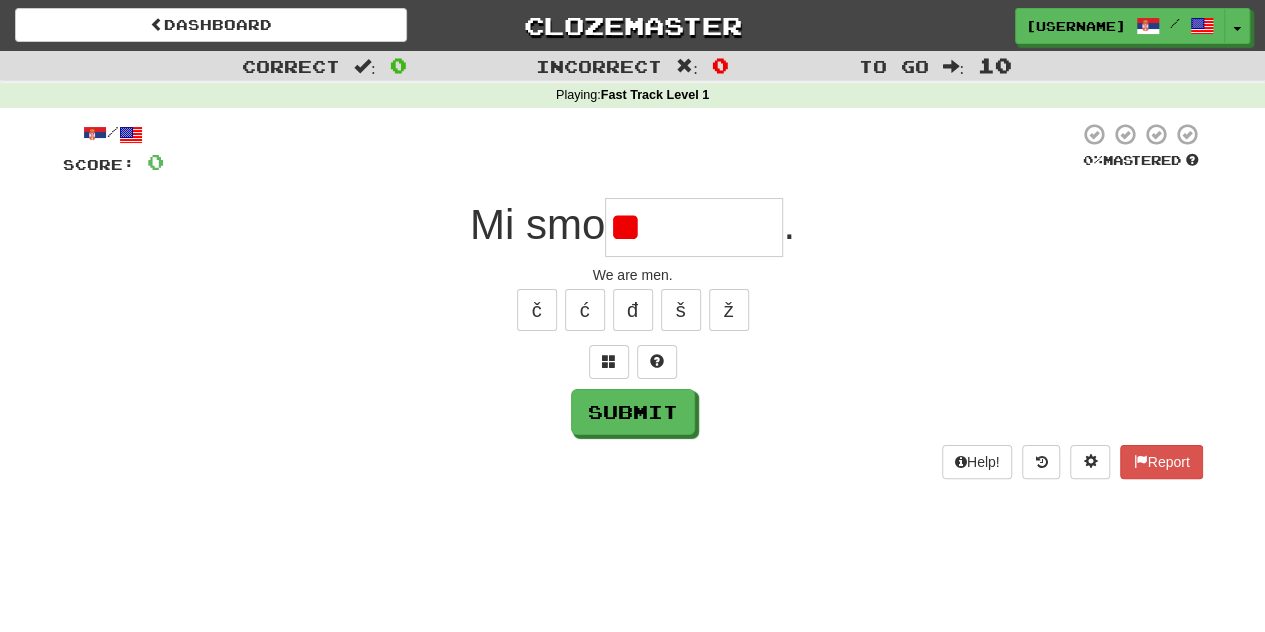 type on "*" 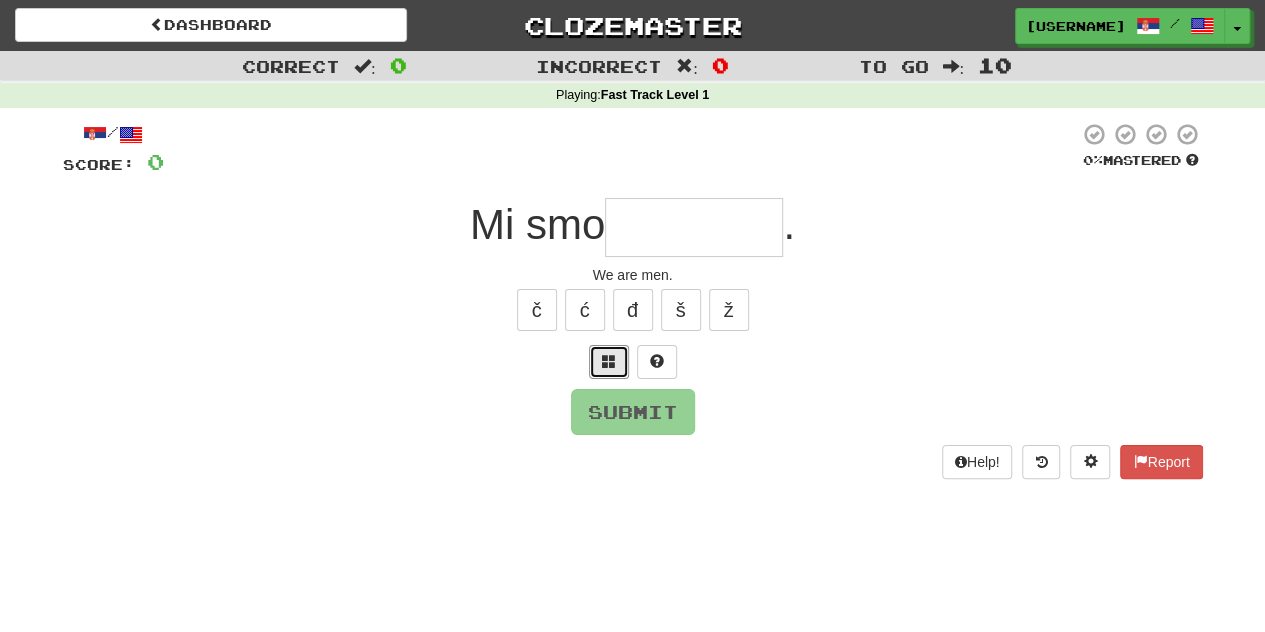 click at bounding box center [609, 362] 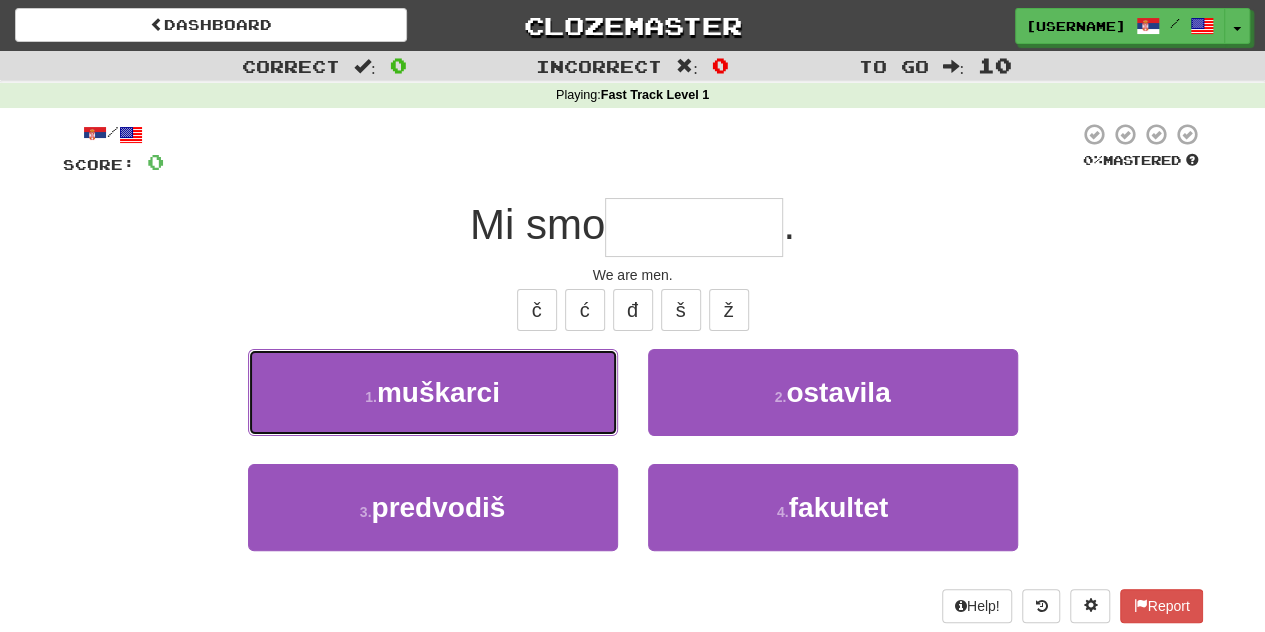 click on "1 . muškarci" at bounding box center [433, 392] 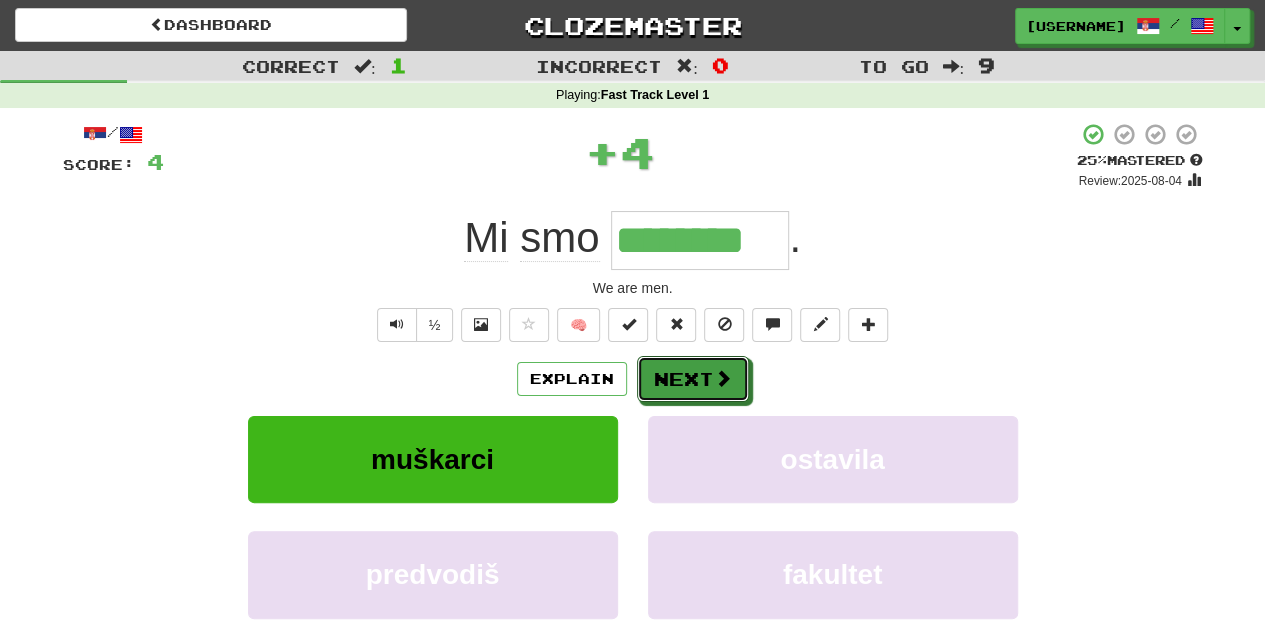 click on "Next" at bounding box center (693, 379) 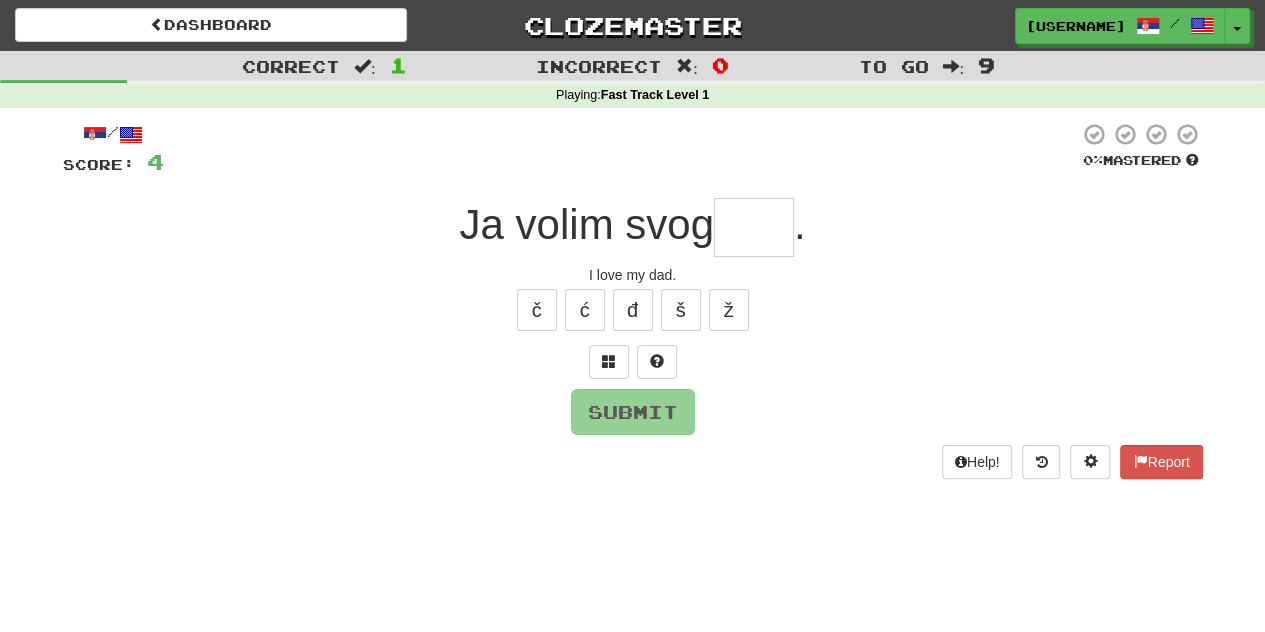 type on "*" 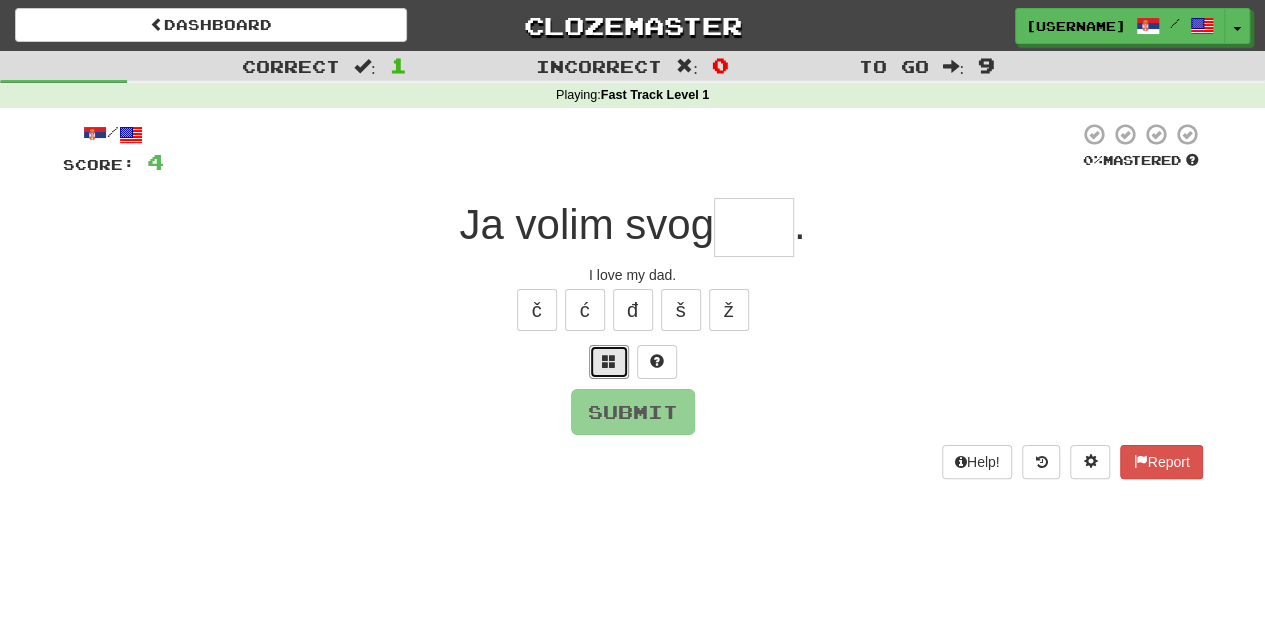 click at bounding box center [609, 362] 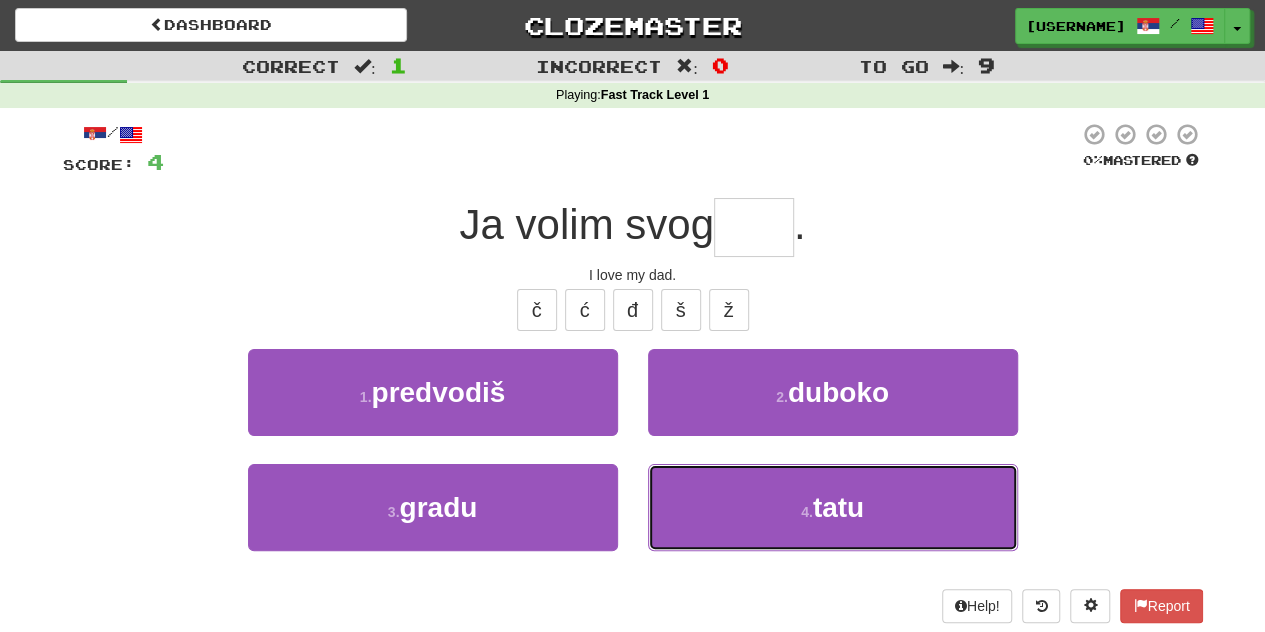 click on "4 . tatu" at bounding box center [833, 507] 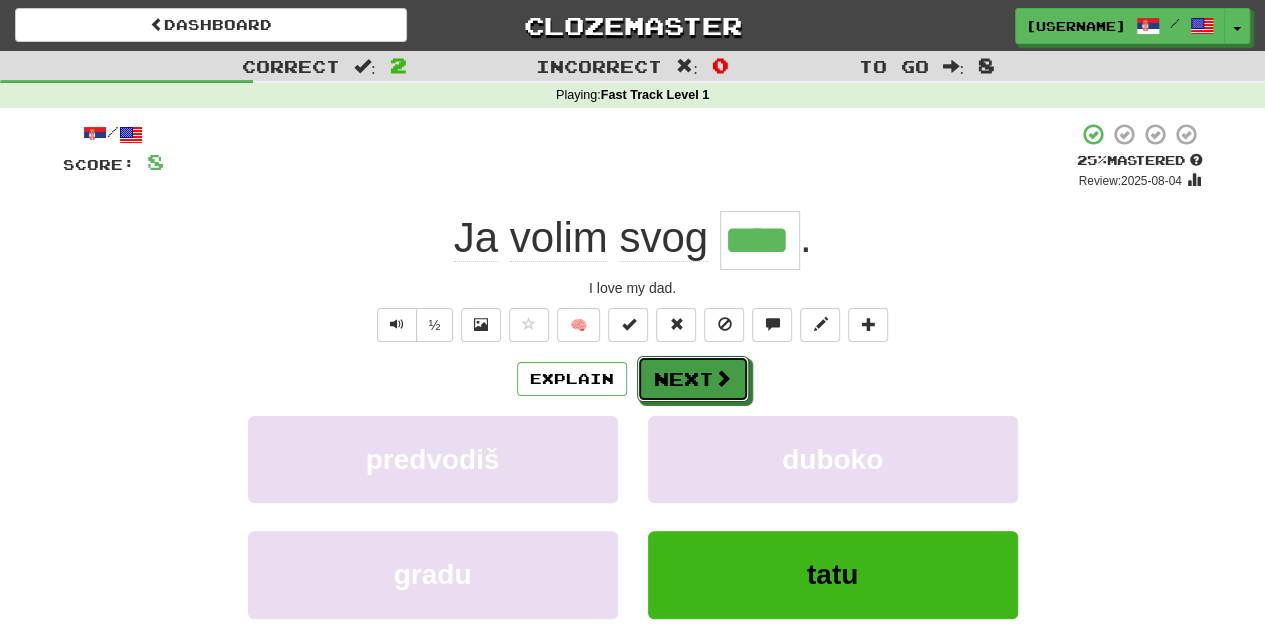 click on "Next" at bounding box center (693, 379) 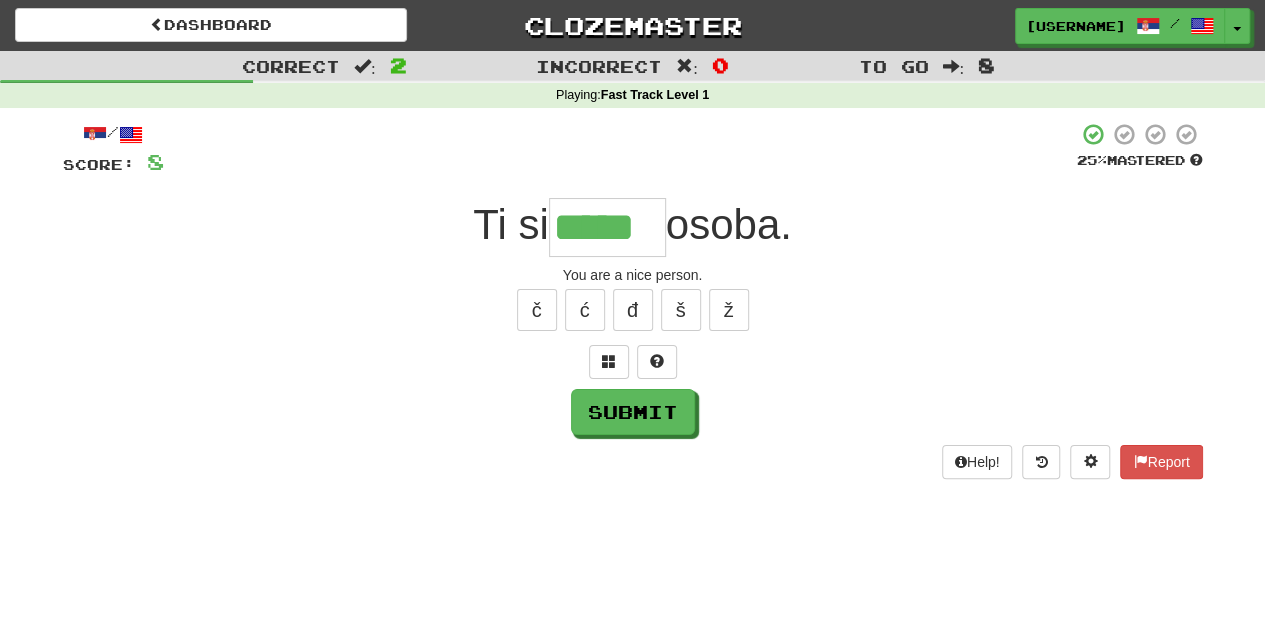 type on "*****" 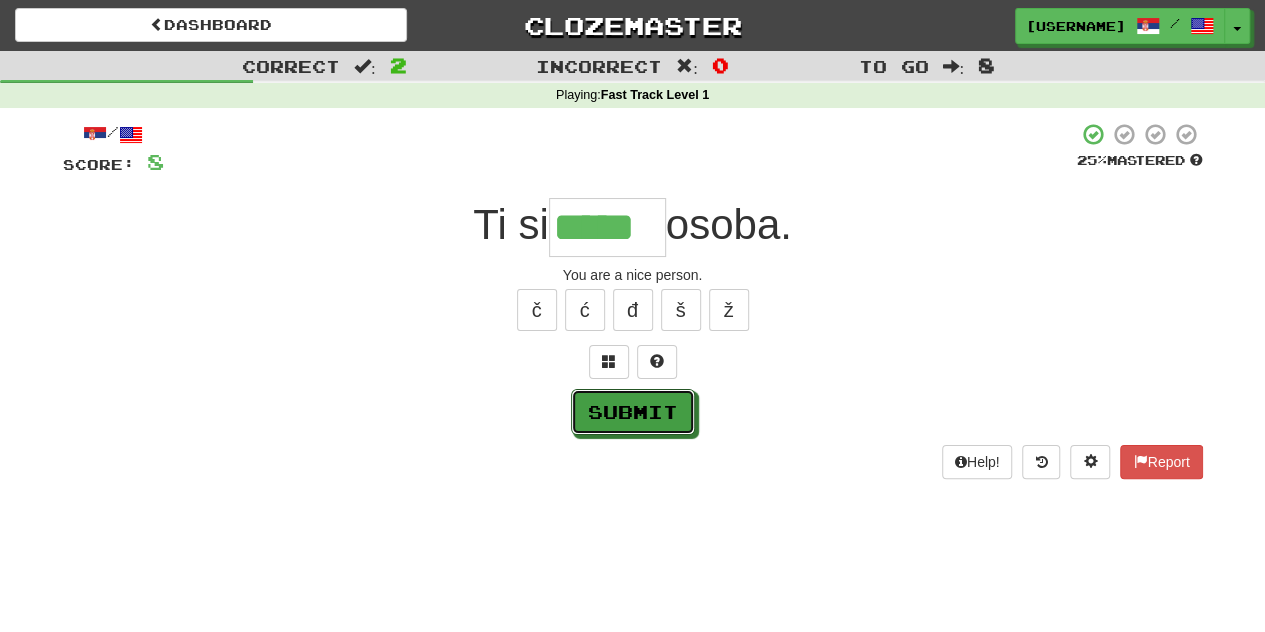 click on "Submit" at bounding box center [633, 412] 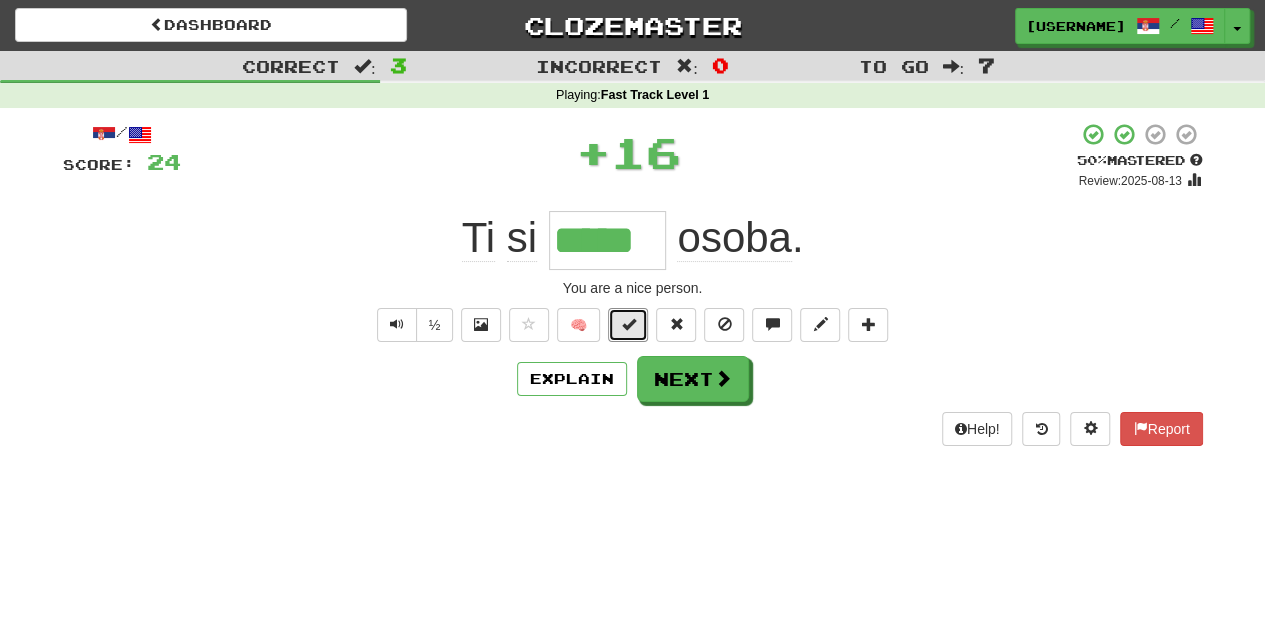 click at bounding box center (628, 324) 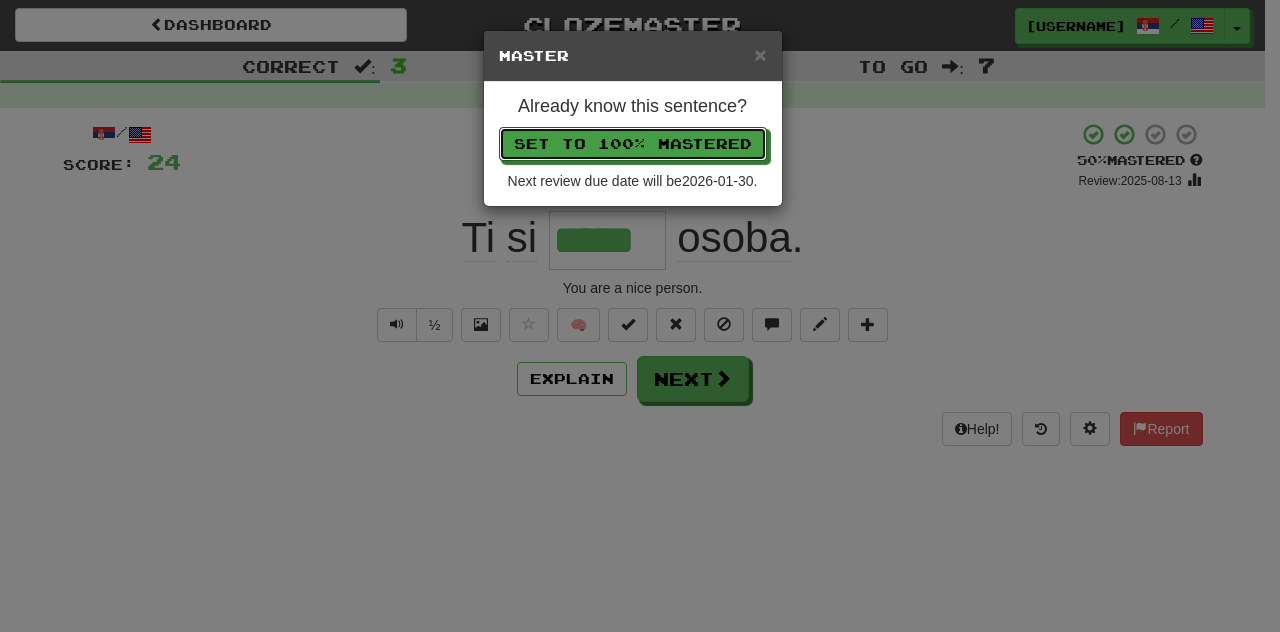 click on "Set to 100% Mastered" at bounding box center [633, 144] 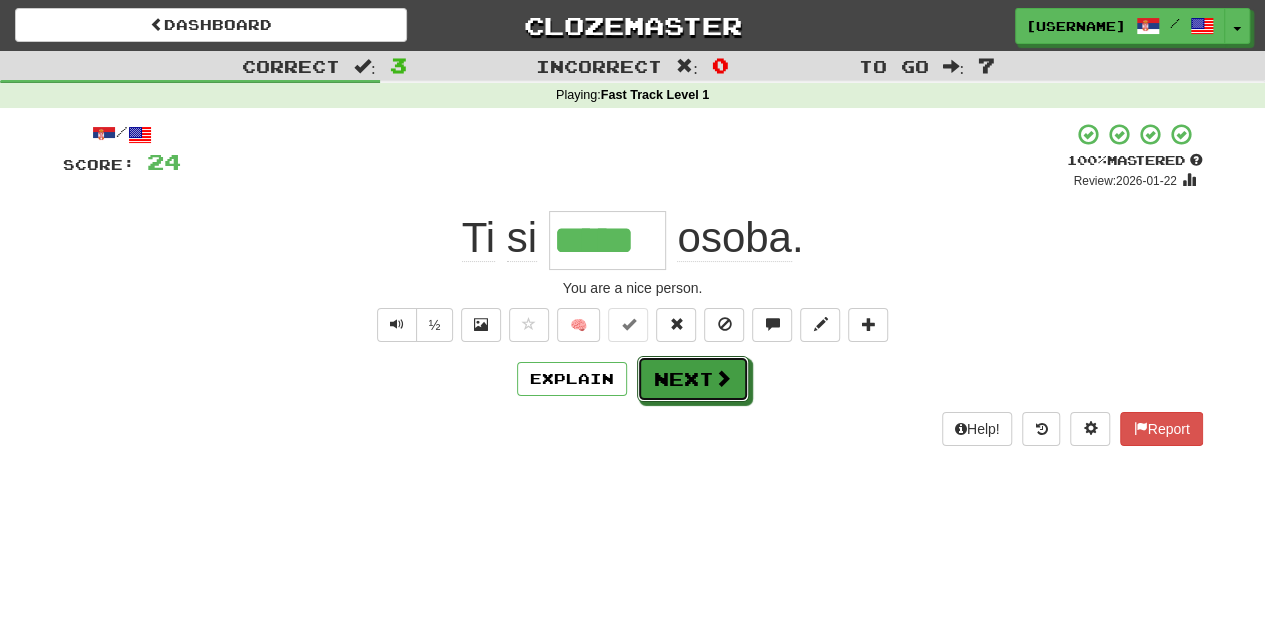 click on "Next" at bounding box center [693, 379] 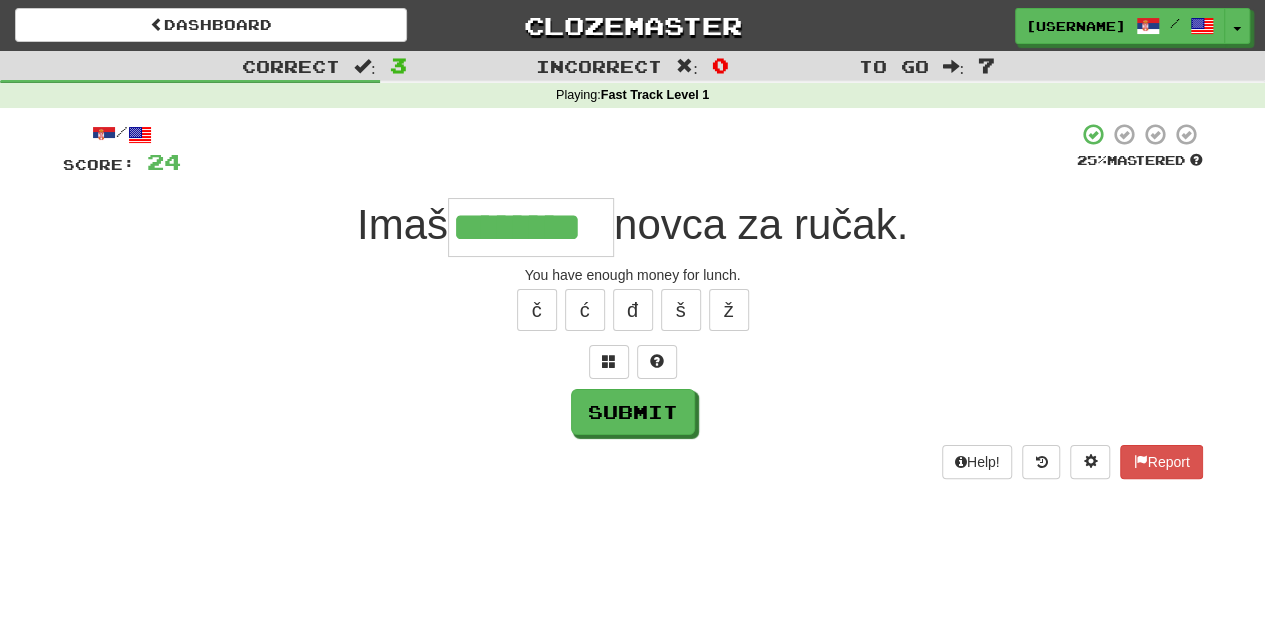type on "********" 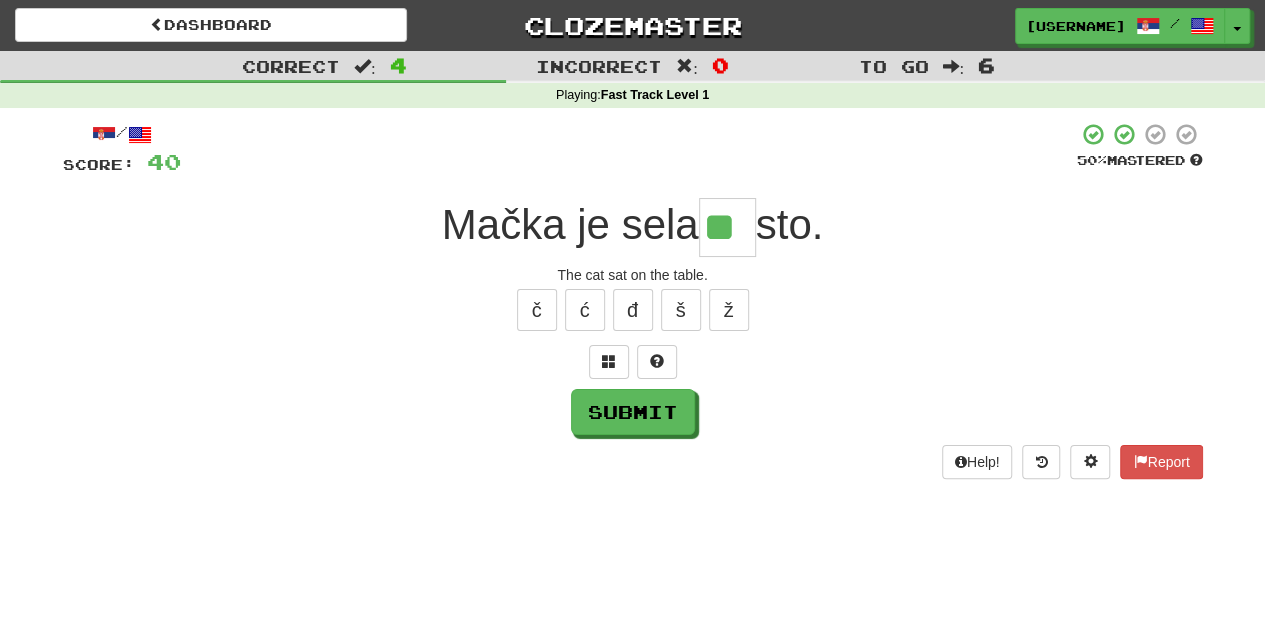 type on "**" 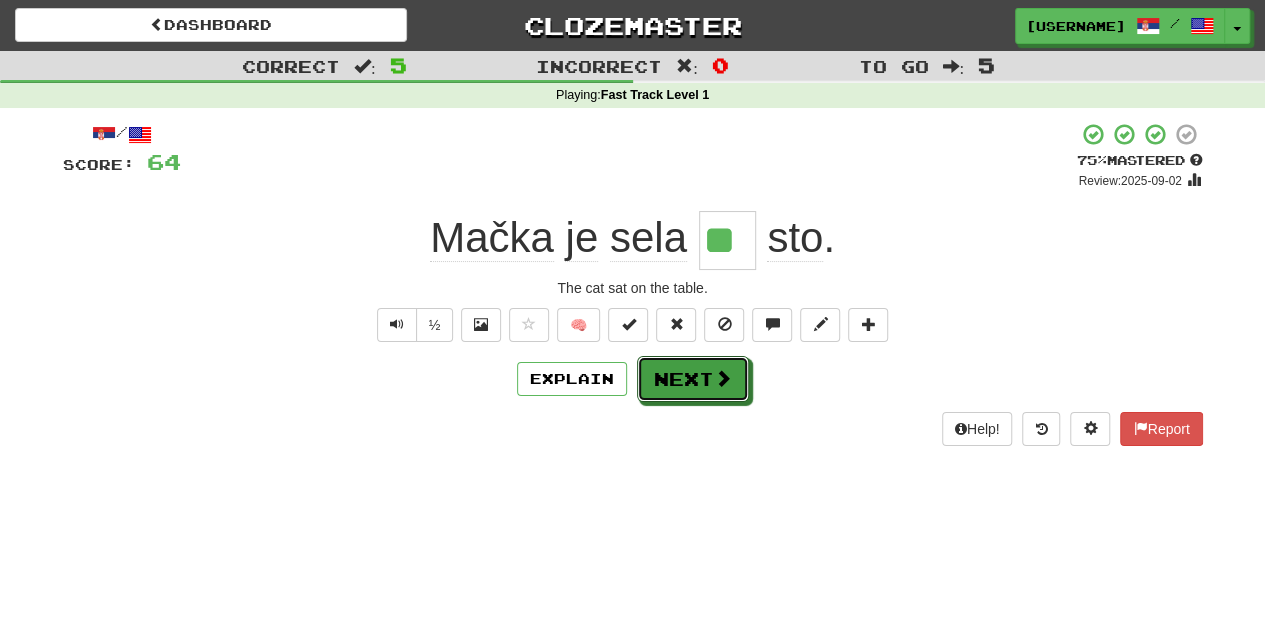 click on "Next" at bounding box center (693, 379) 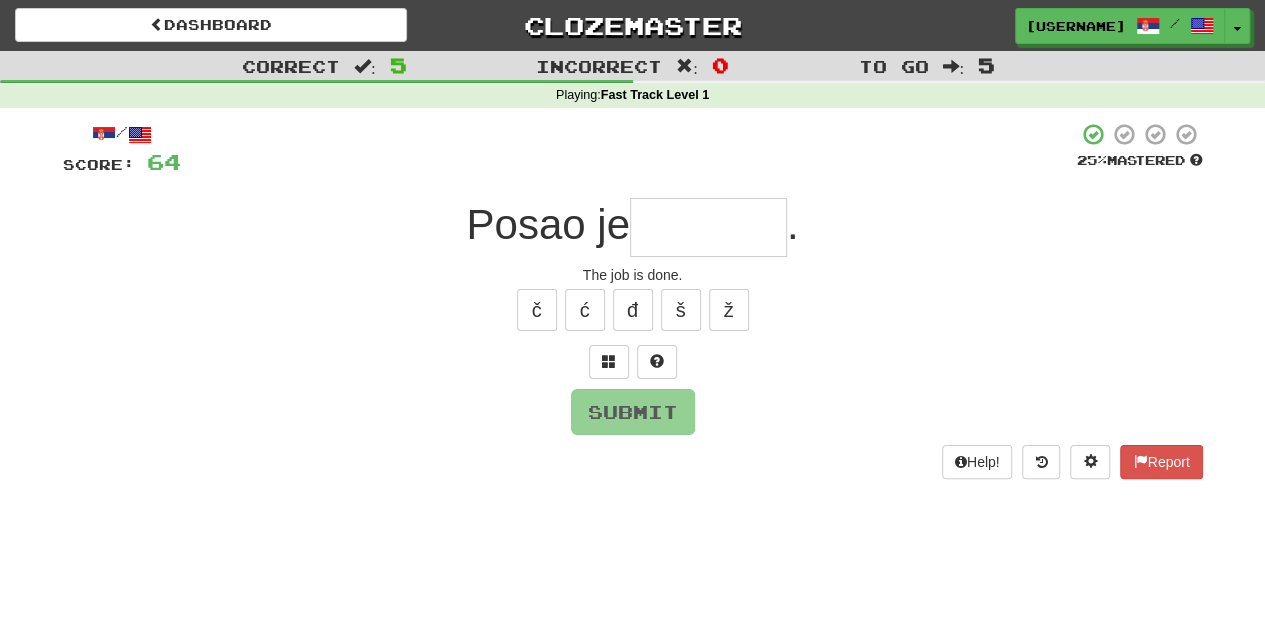 click on "č ć đ š ž" at bounding box center (633, 310) 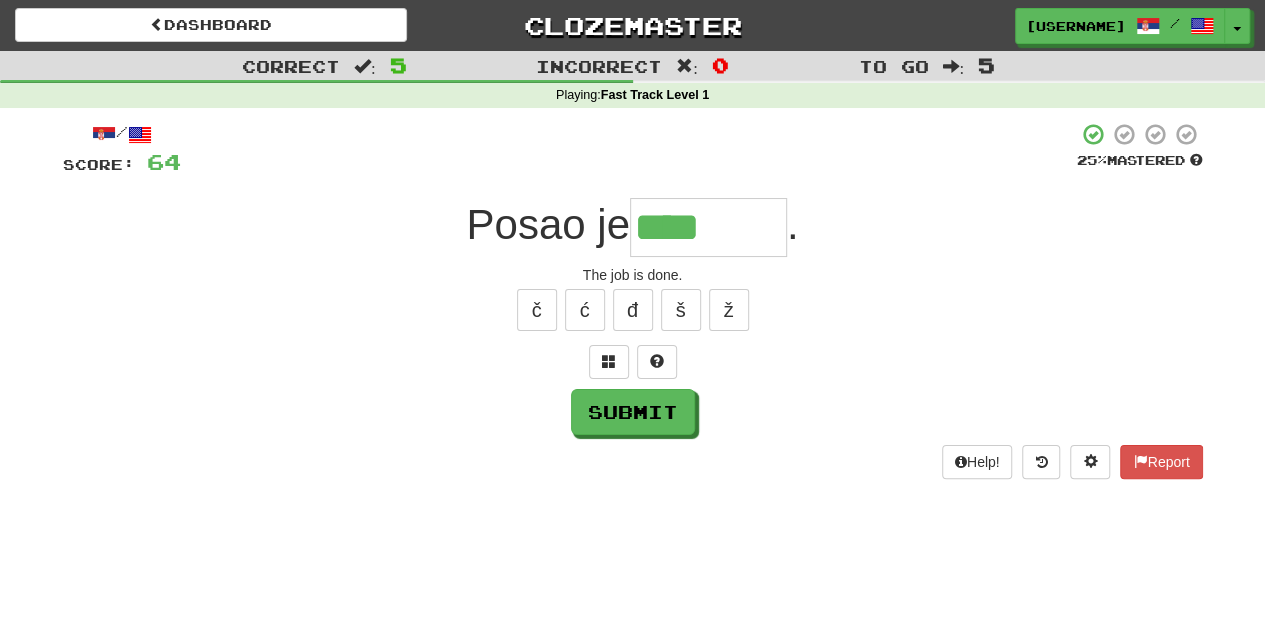 type on "****" 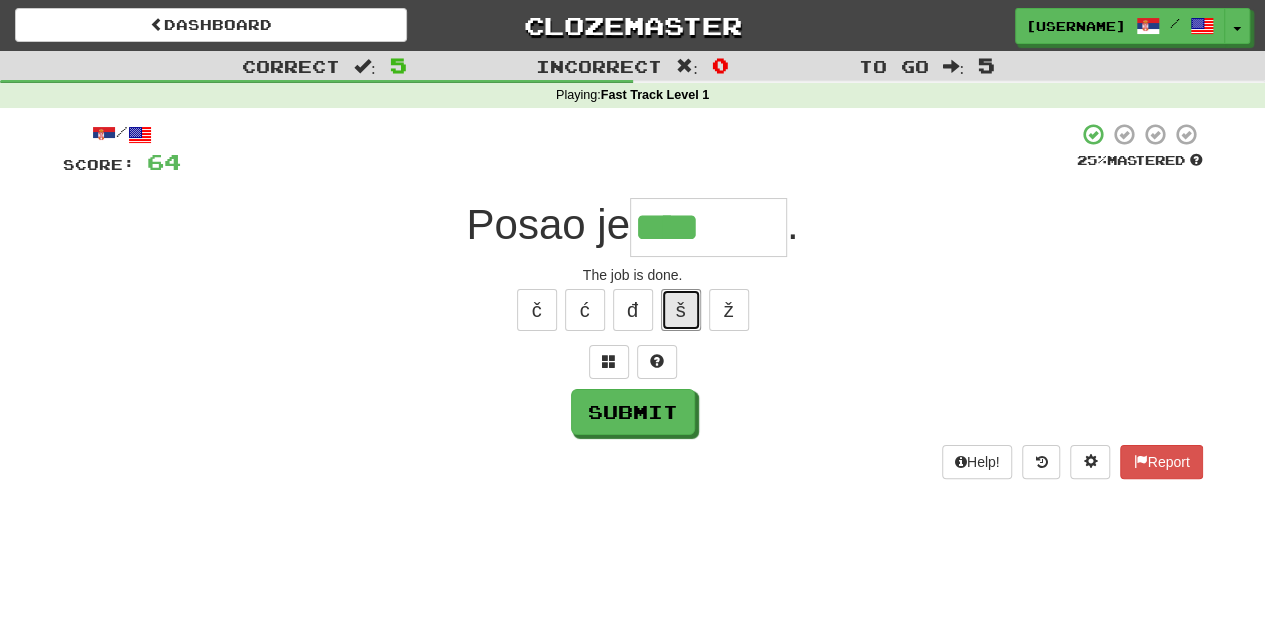 type 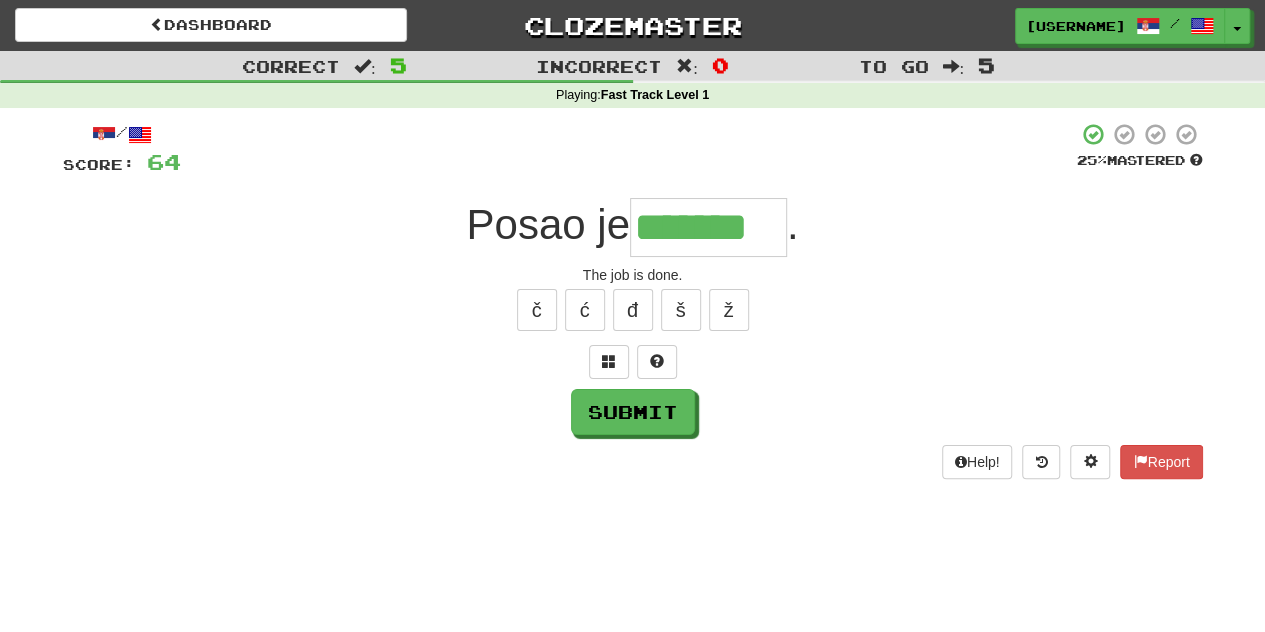 type on "*******" 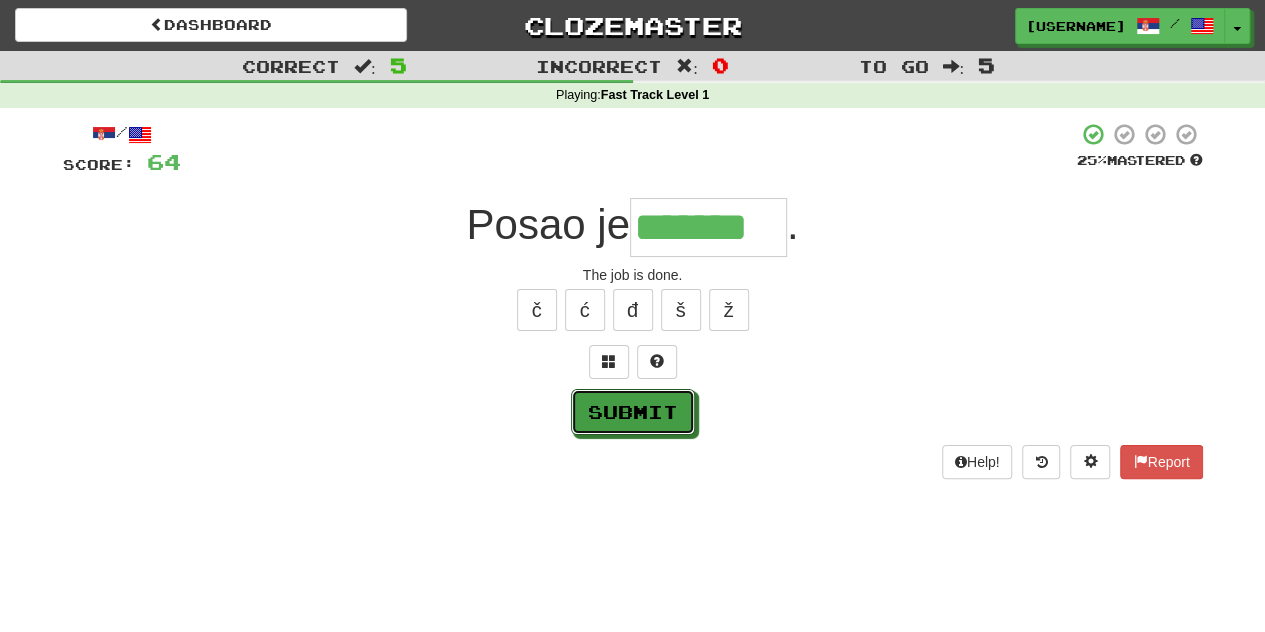 click on "Submit" at bounding box center (633, 412) 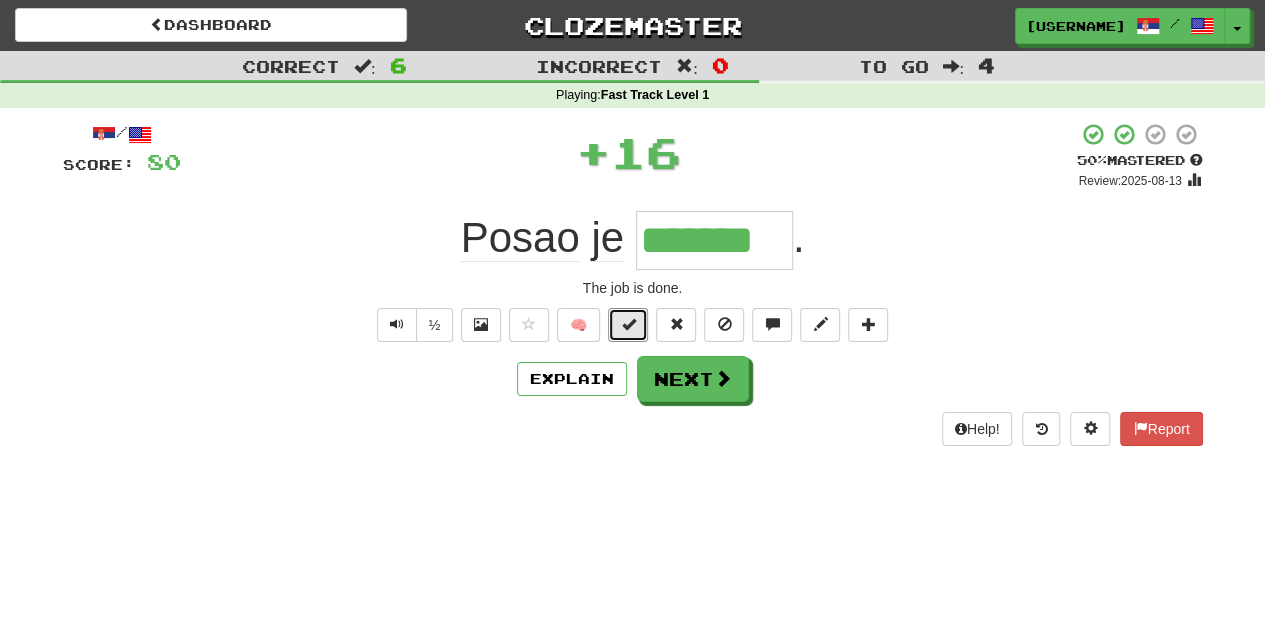 click at bounding box center [628, 325] 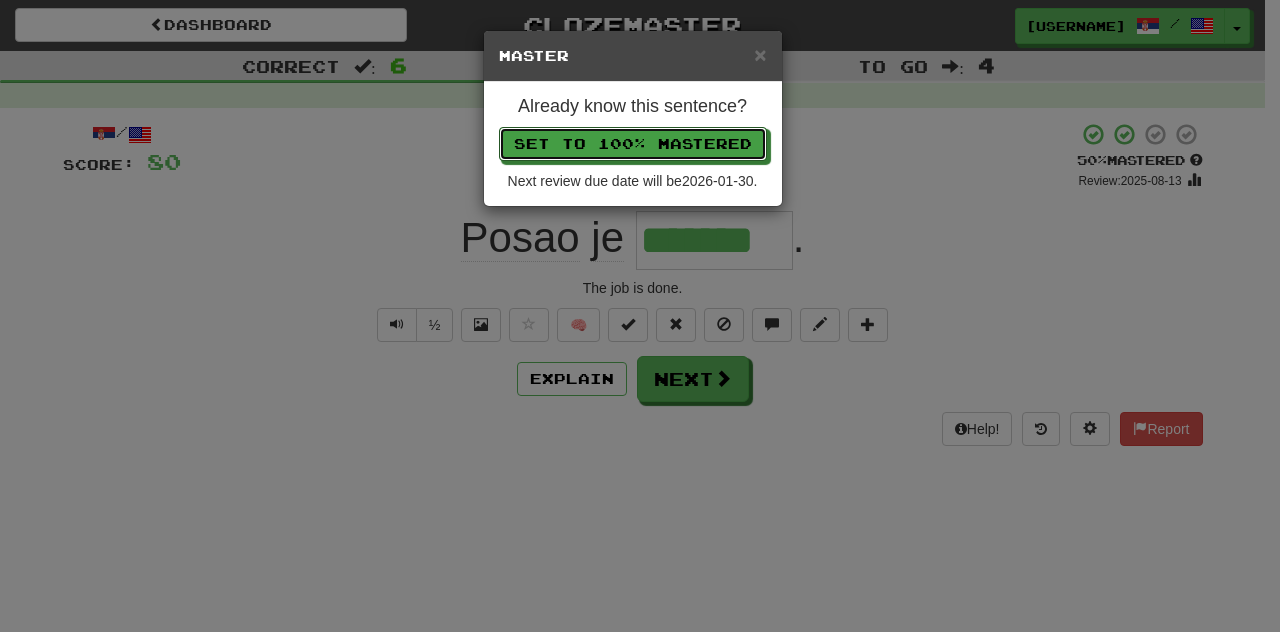 click on "Set to 100% Mastered" at bounding box center (633, 144) 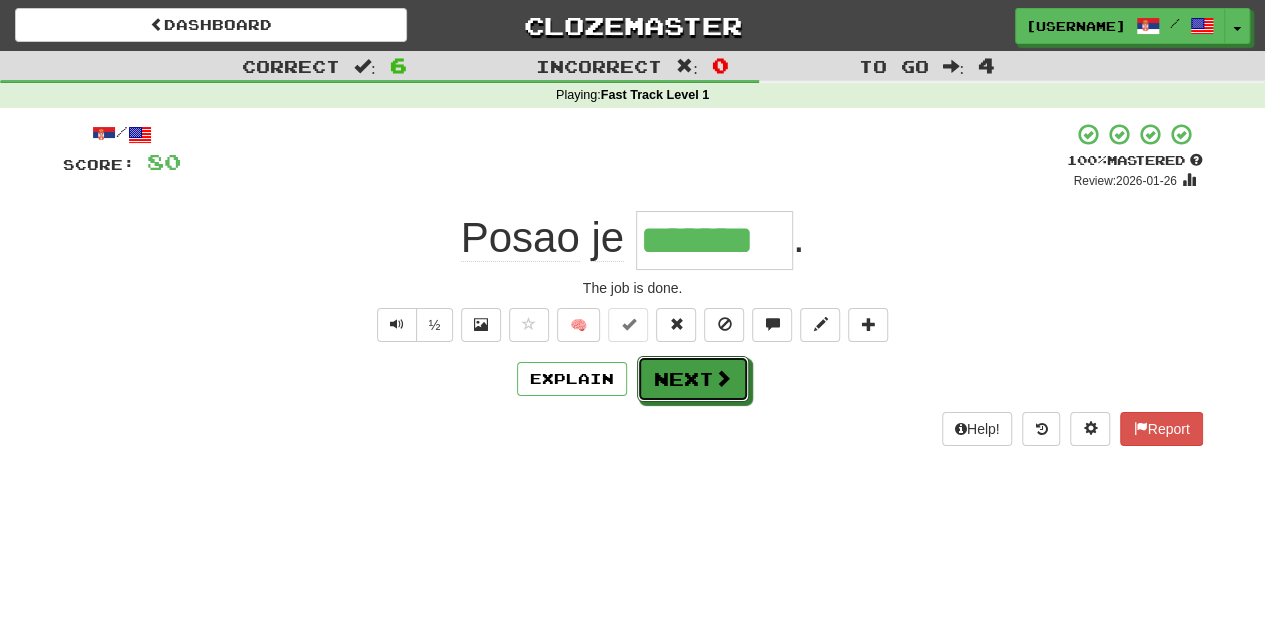 click on "Next" at bounding box center [693, 379] 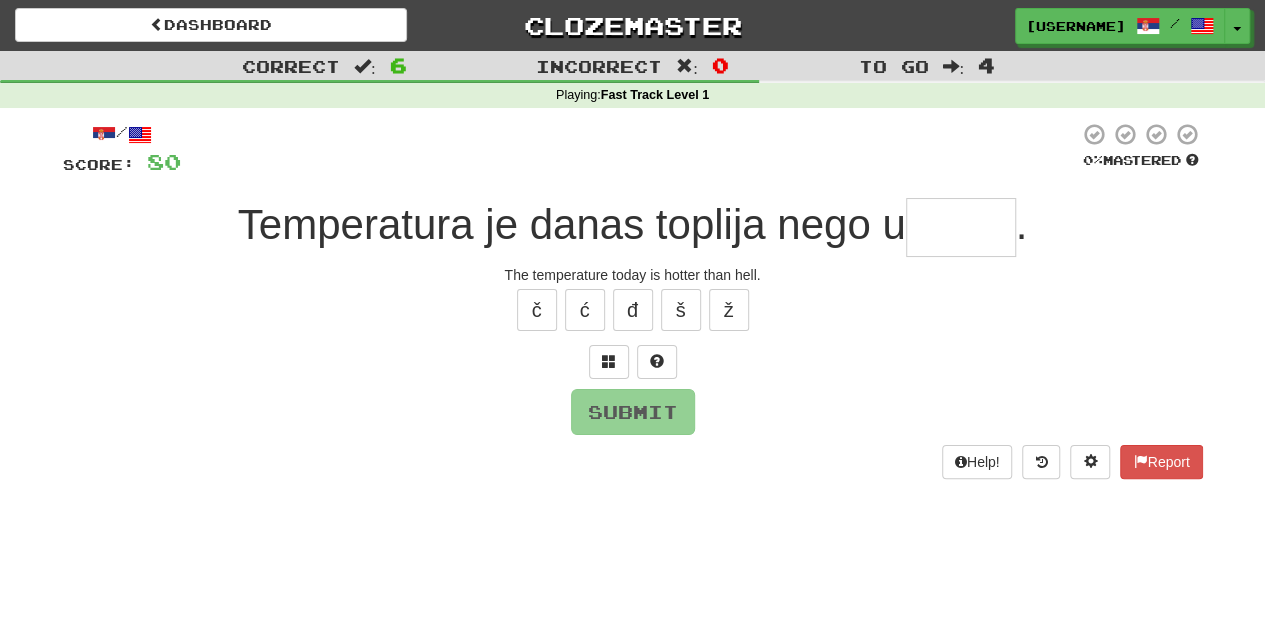 type on "*" 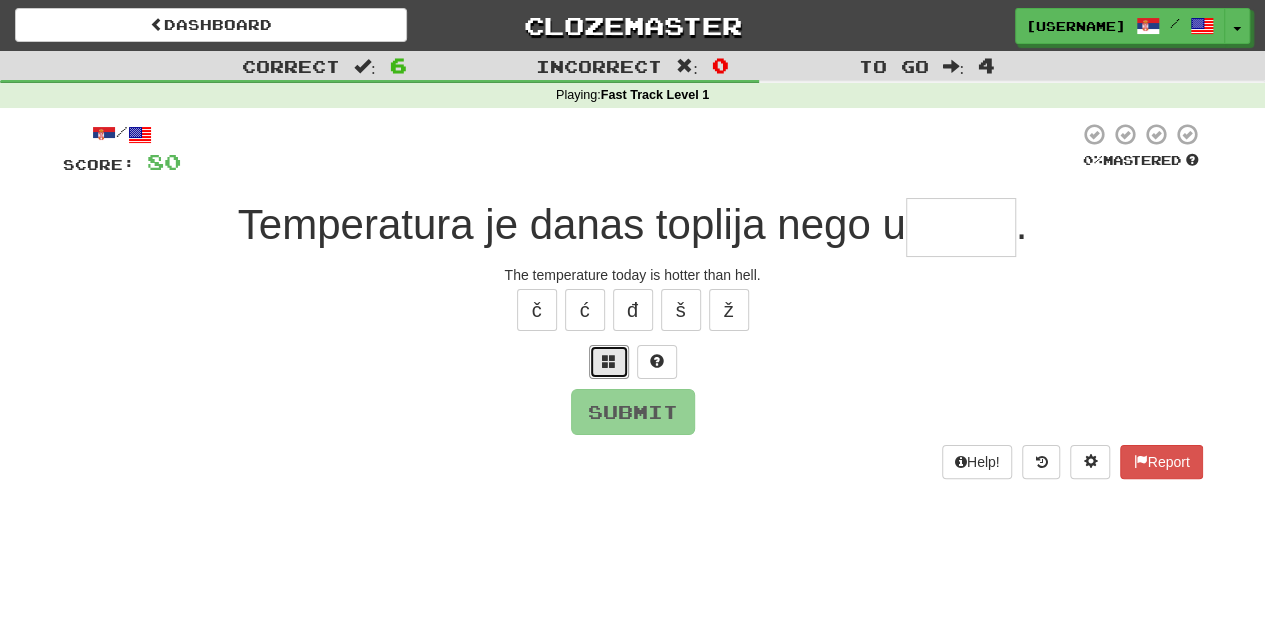 click at bounding box center [609, 362] 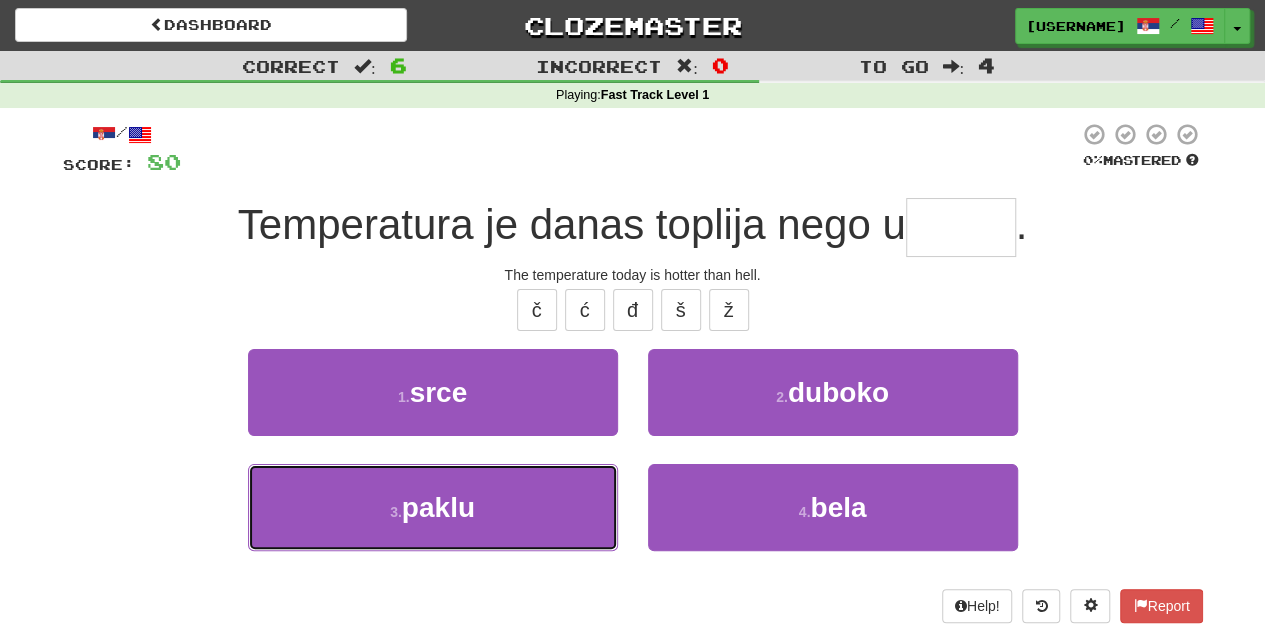 click on "3 . paklu" at bounding box center [433, 507] 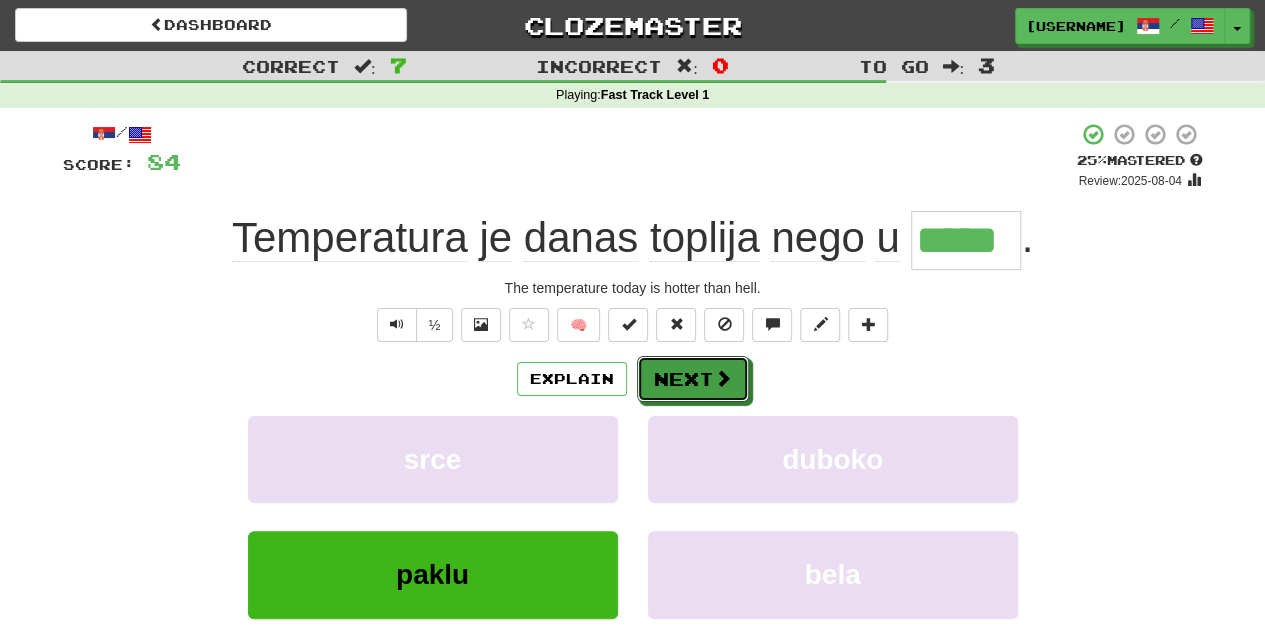click at bounding box center [723, 378] 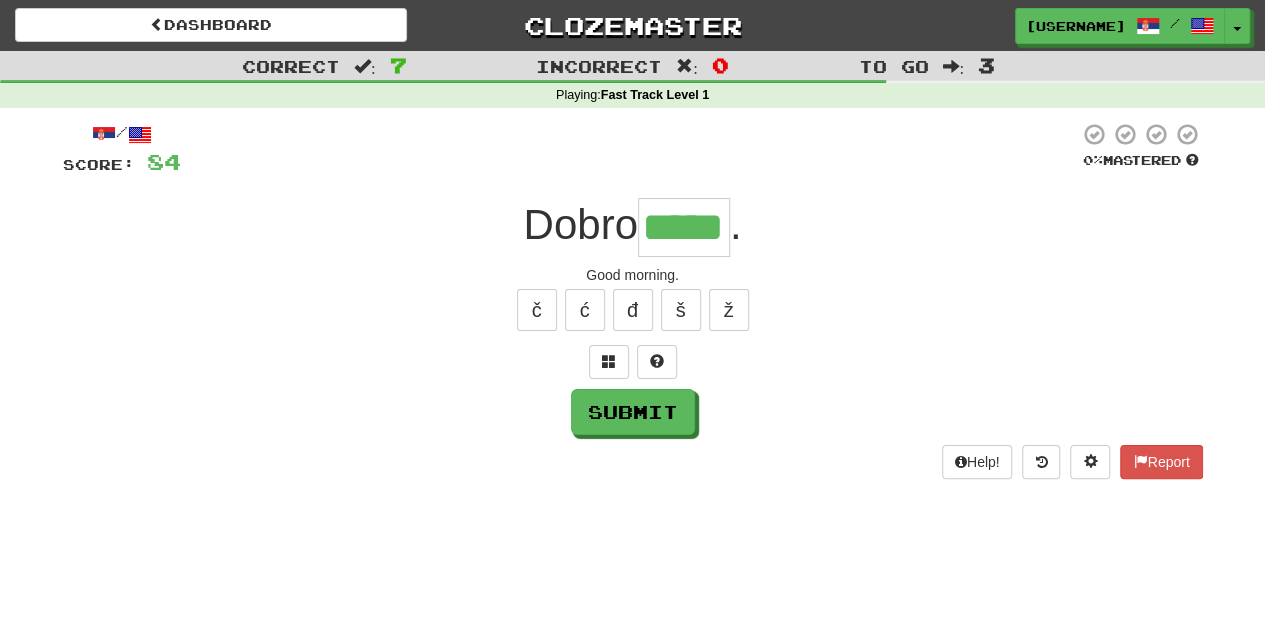 type on "*****" 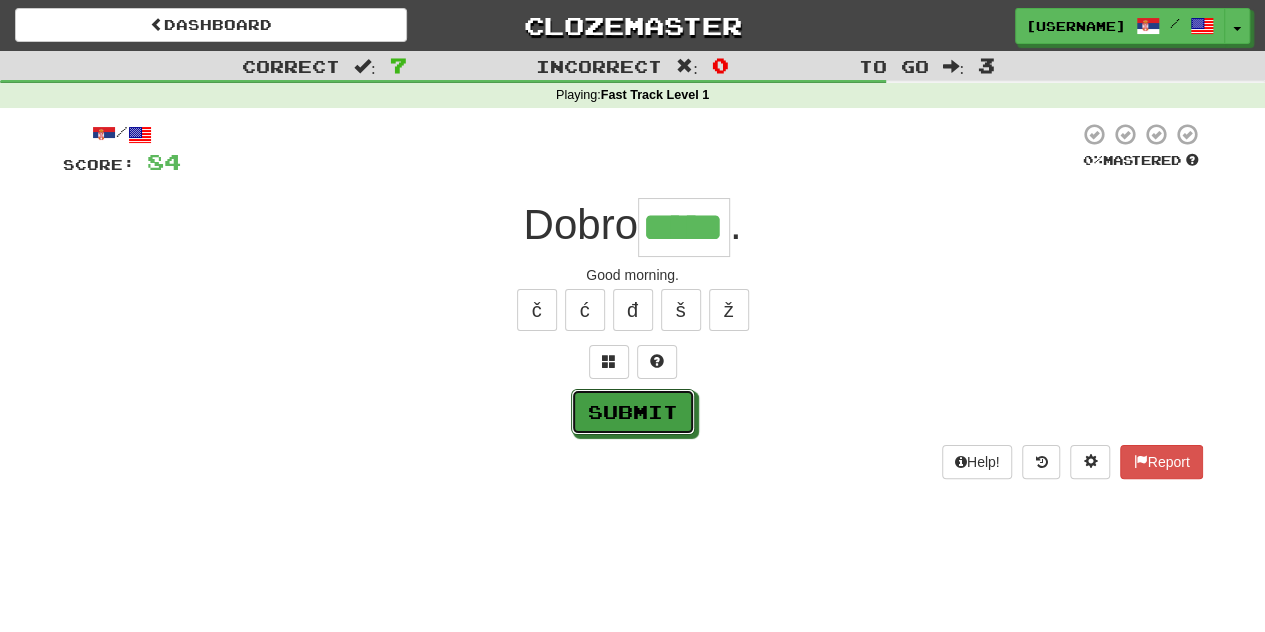 click on "Submit" at bounding box center (633, 412) 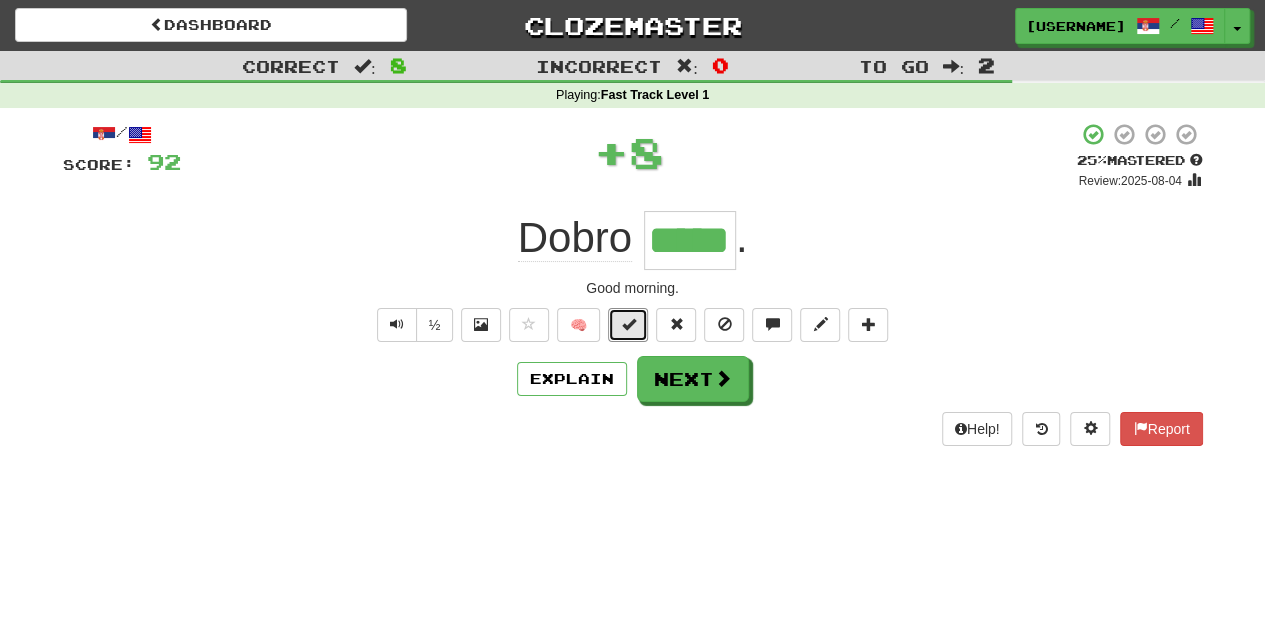 click at bounding box center (628, 325) 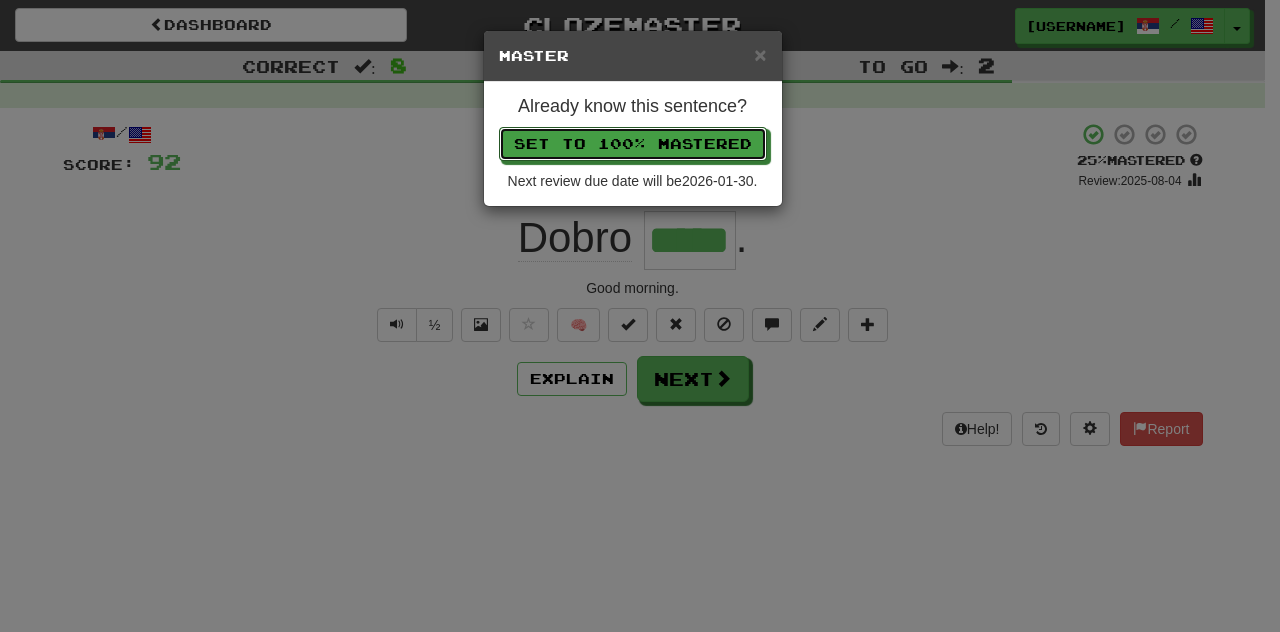 click on "Set to 100% Mastered" at bounding box center [633, 144] 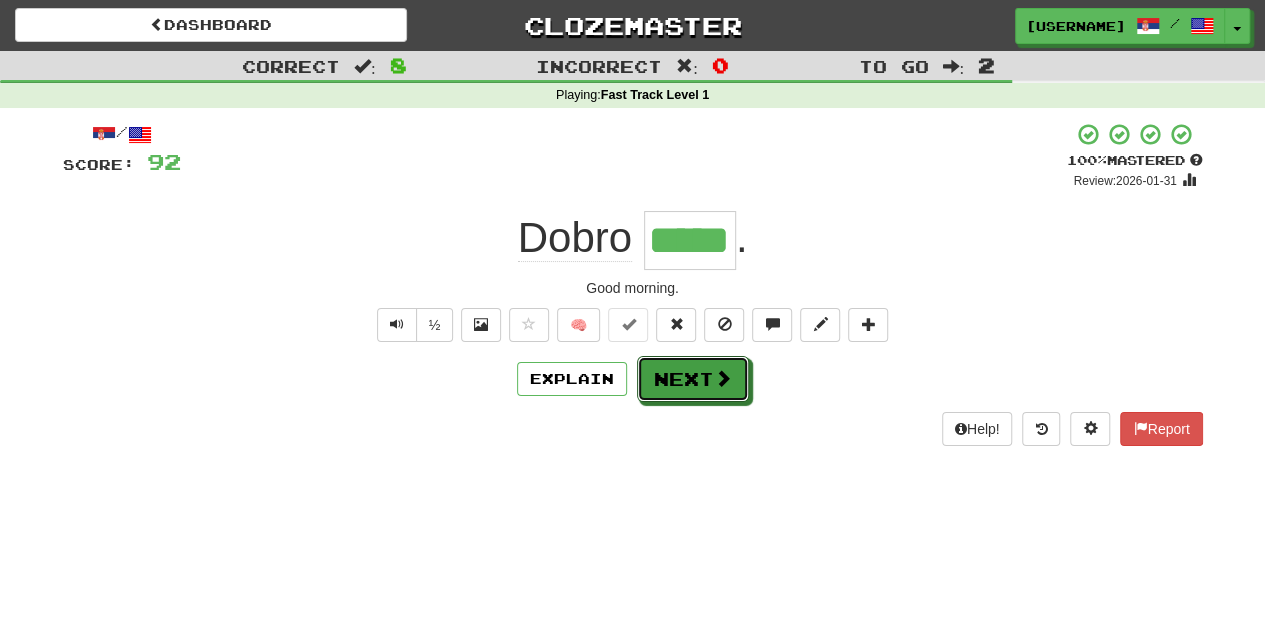 click on "Next" at bounding box center (693, 379) 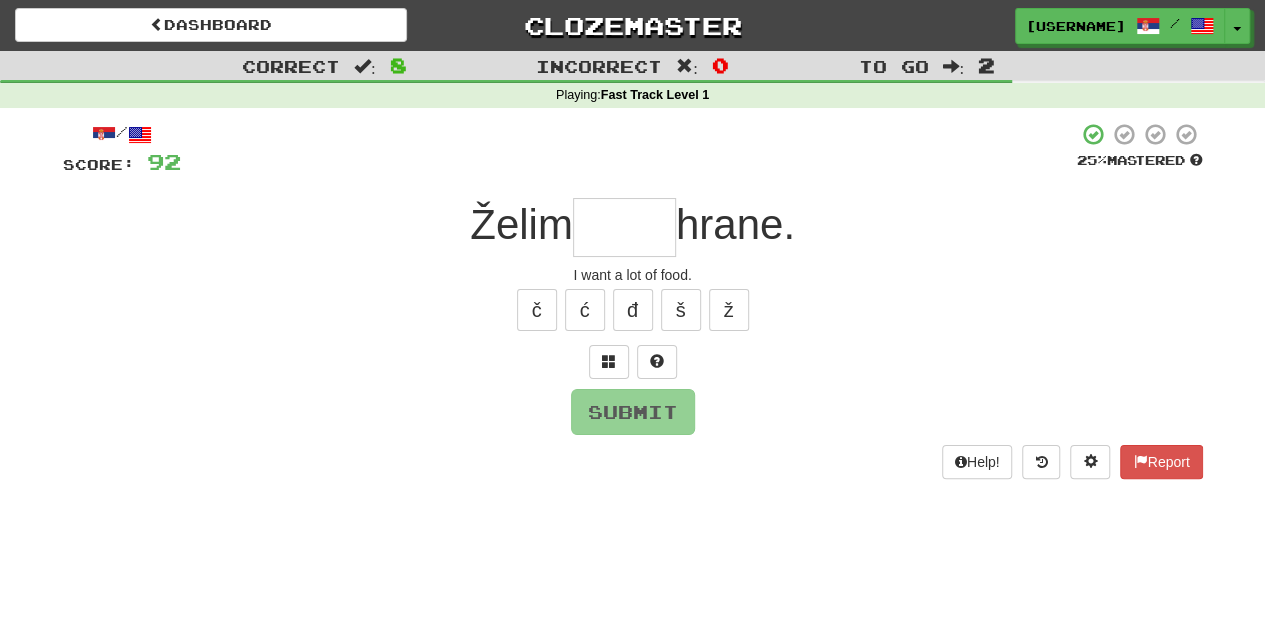 type on "*" 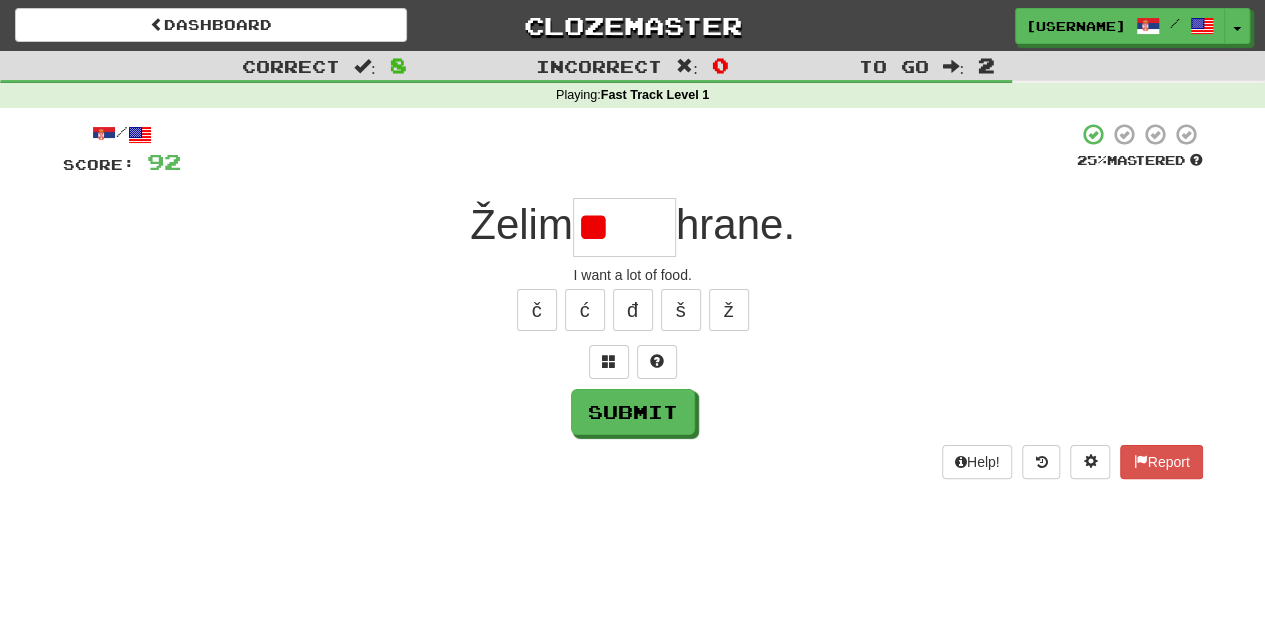 type on "*" 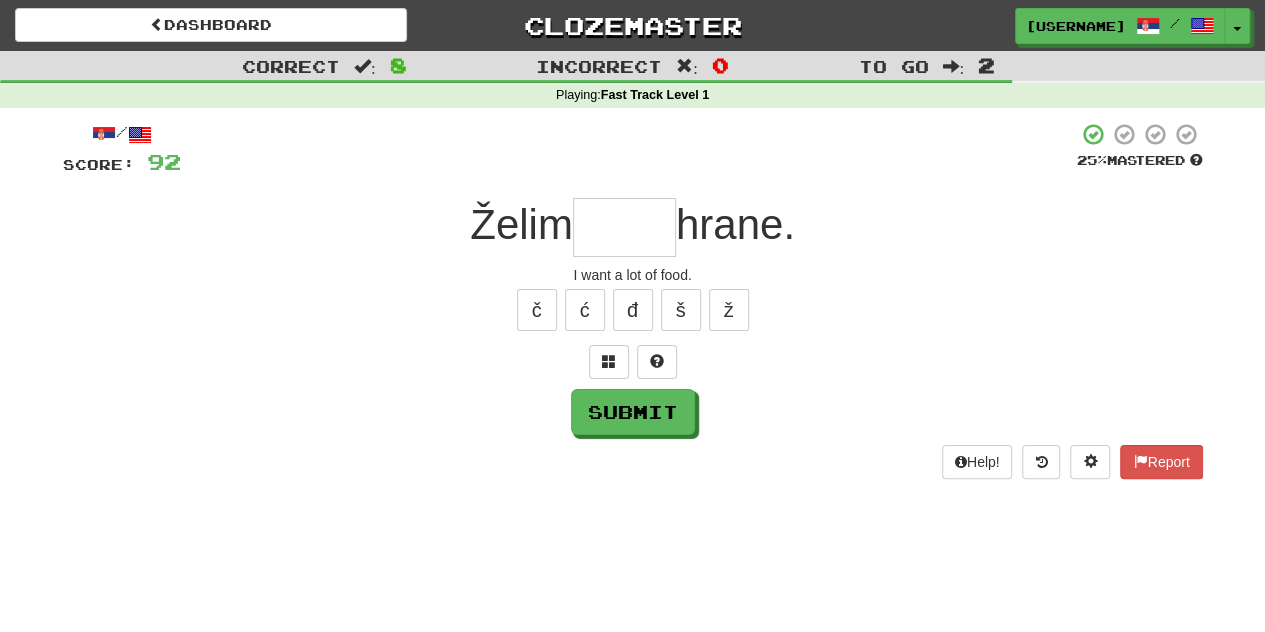 type on "*" 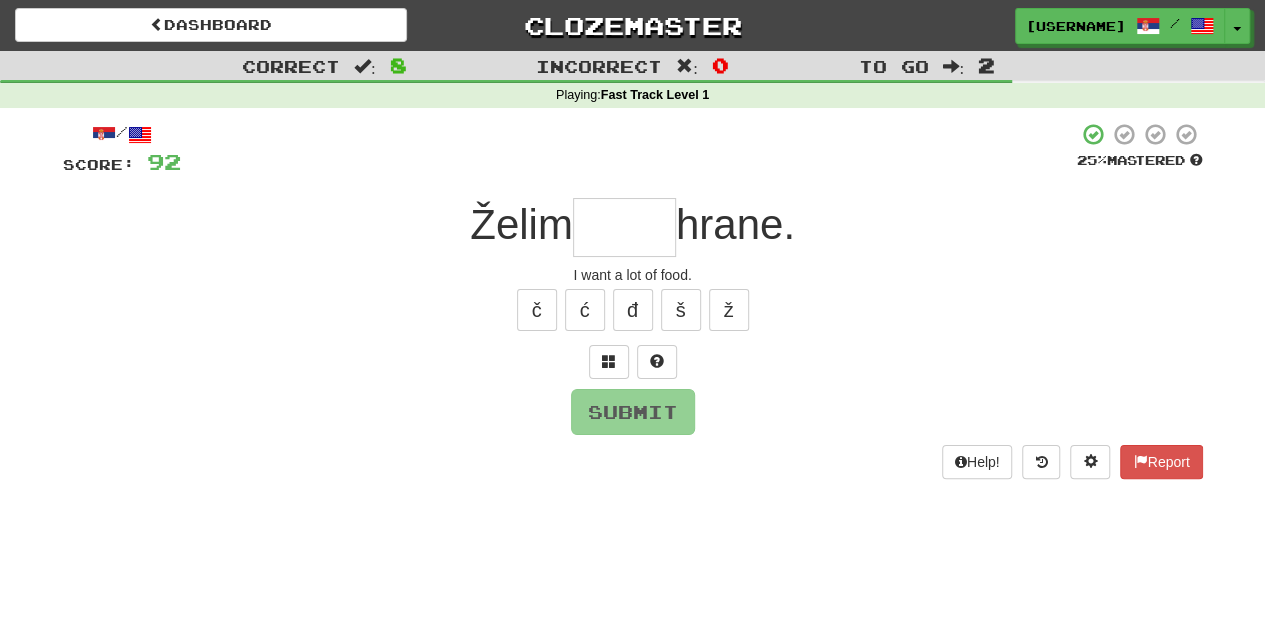 type on "*" 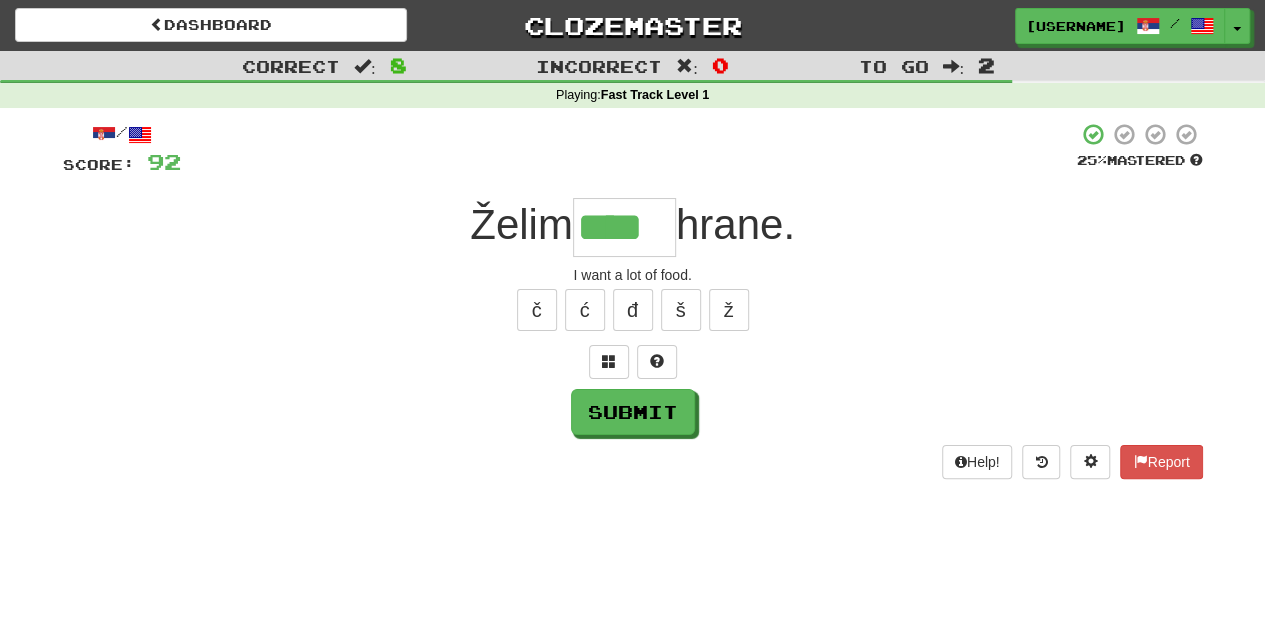 type on "****" 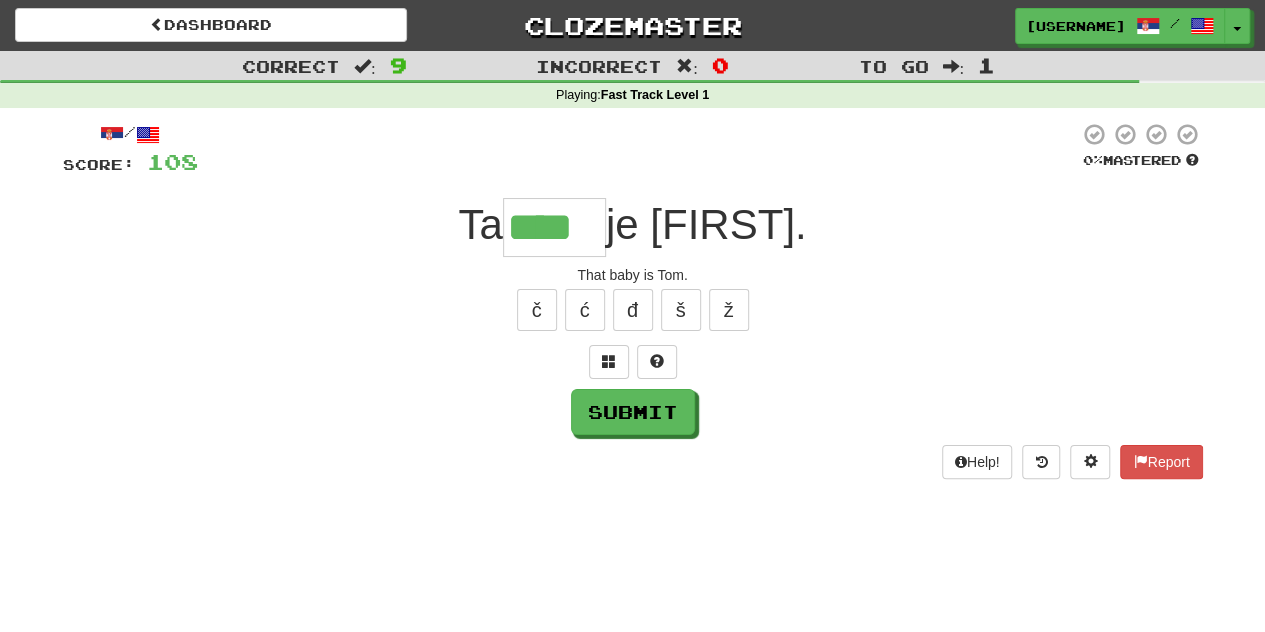 type on "****" 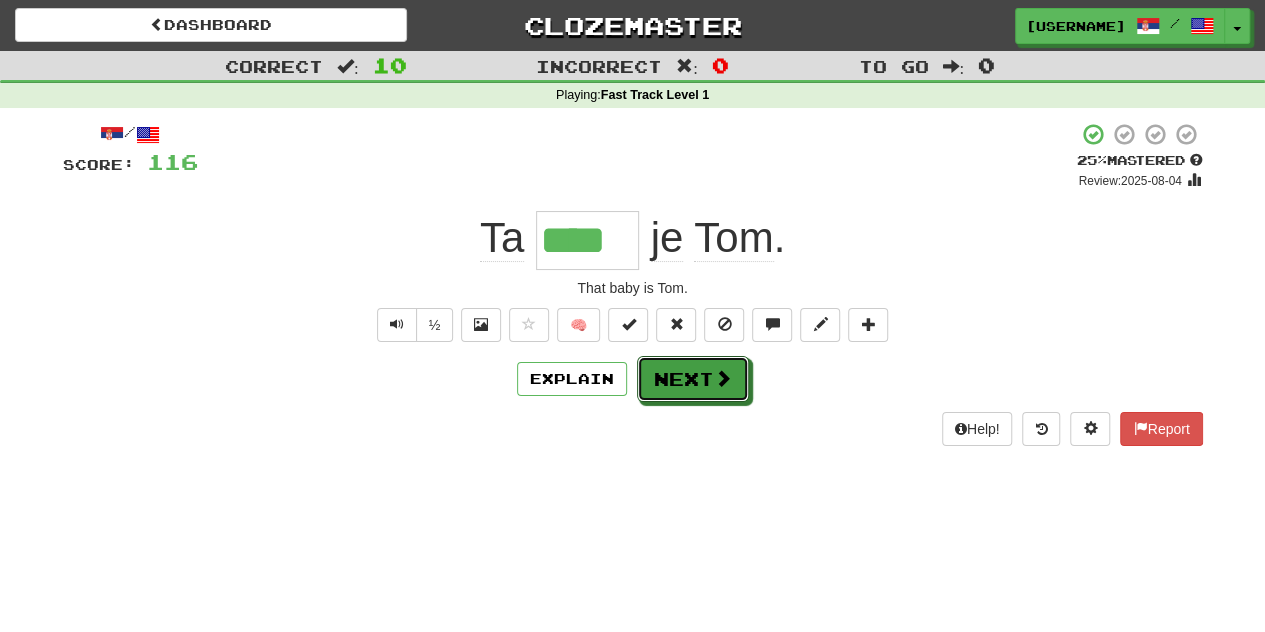 click on "Next" at bounding box center (693, 379) 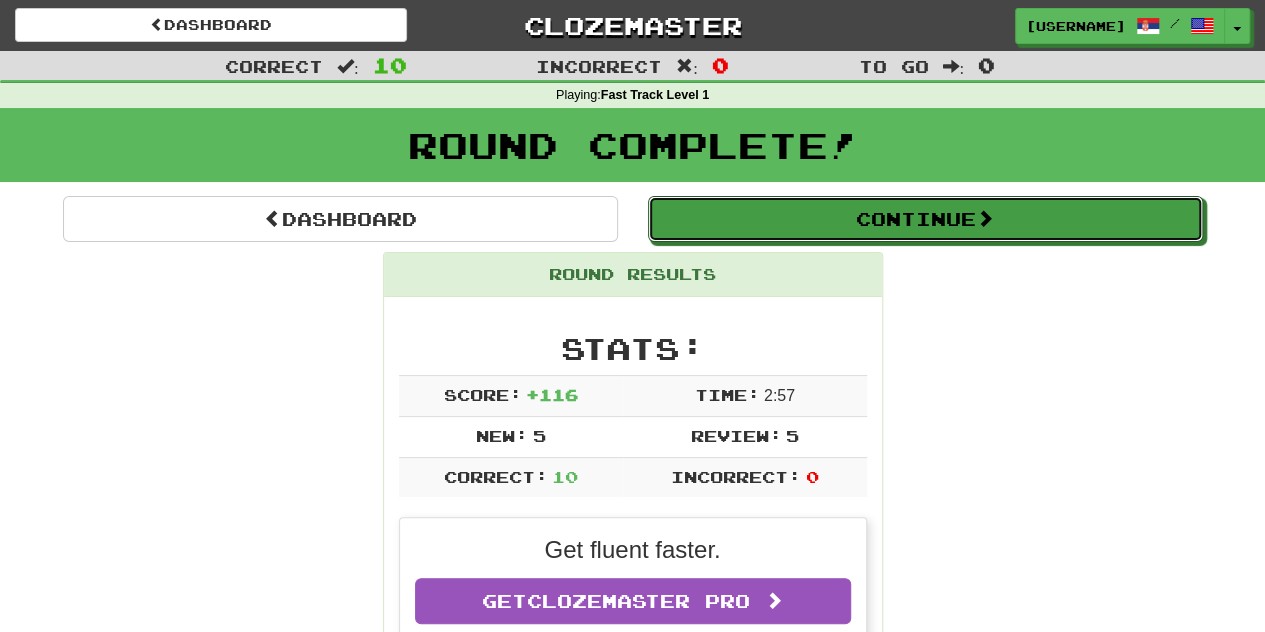 click on "Continue" at bounding box center (925, 219) 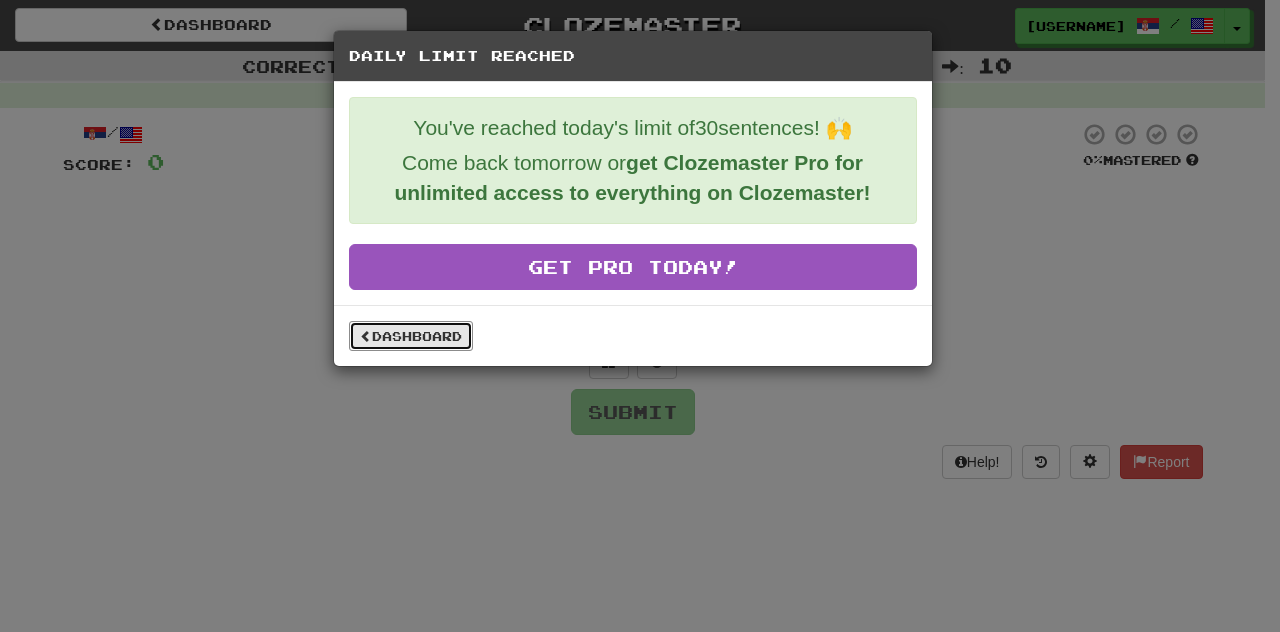 click on "Dashboard" at bounding box center [411, 336] 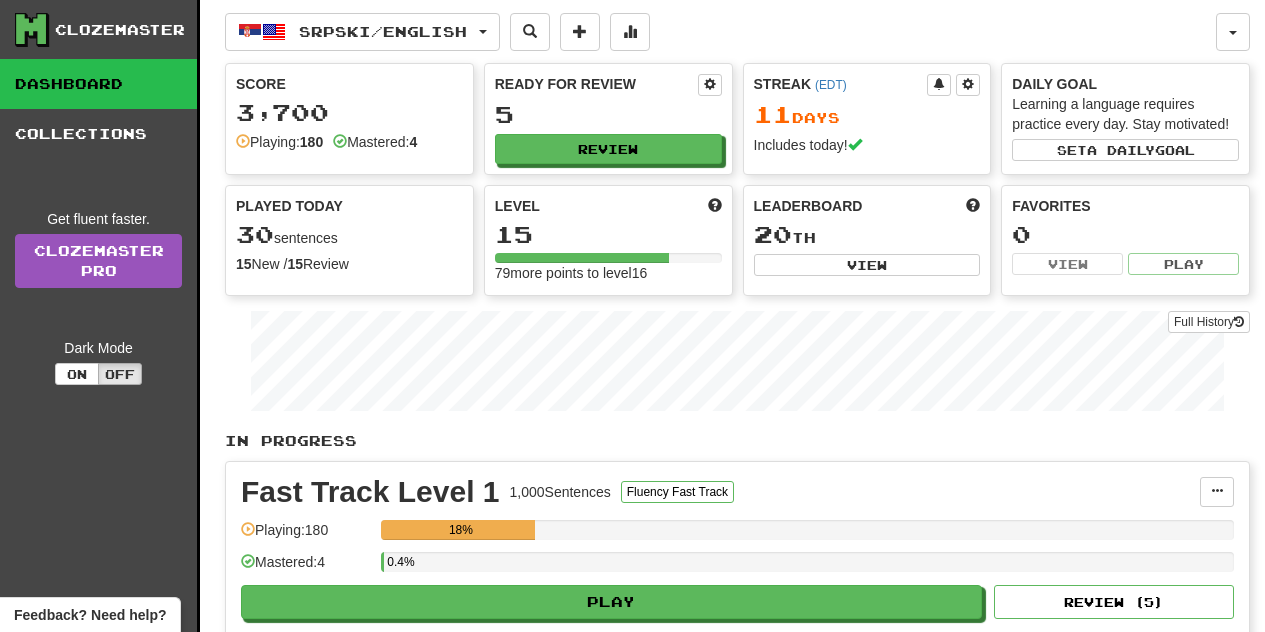 scroll, scrollTop: 0, scrollLeft: 0, axis: both 